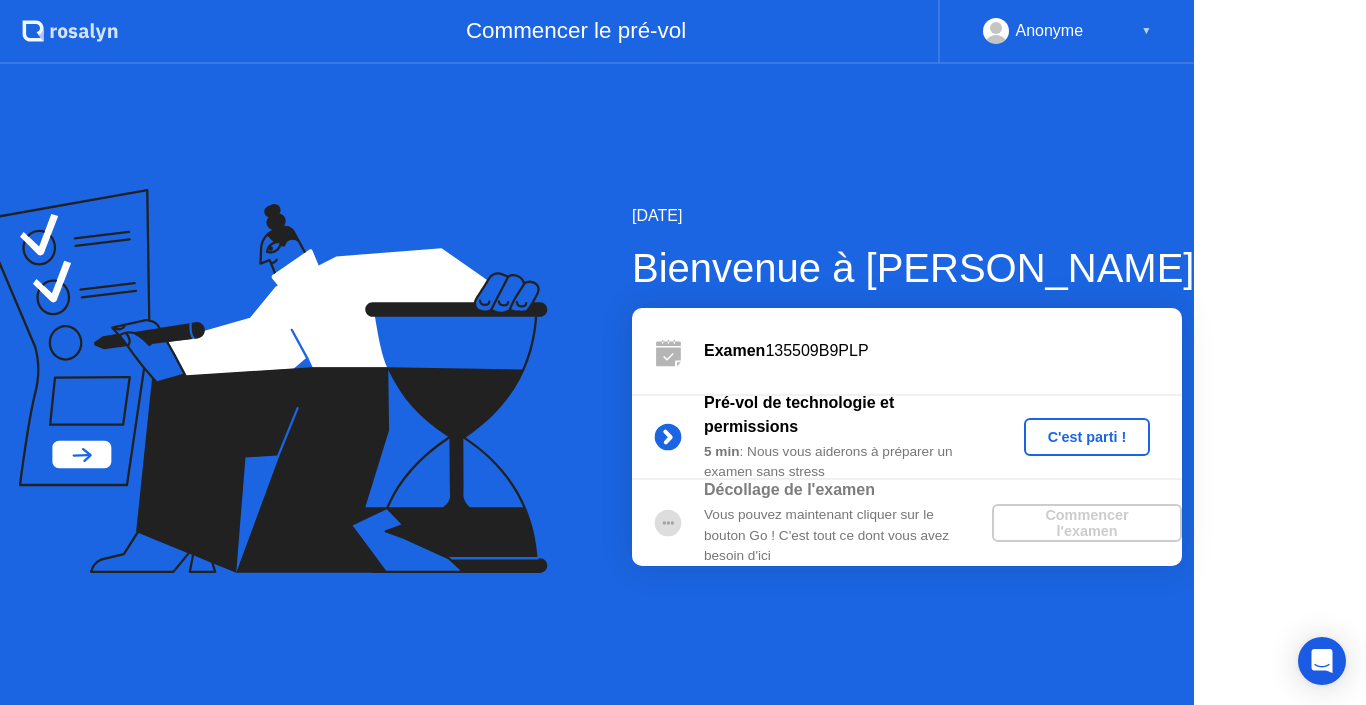 click on "[DATE]" 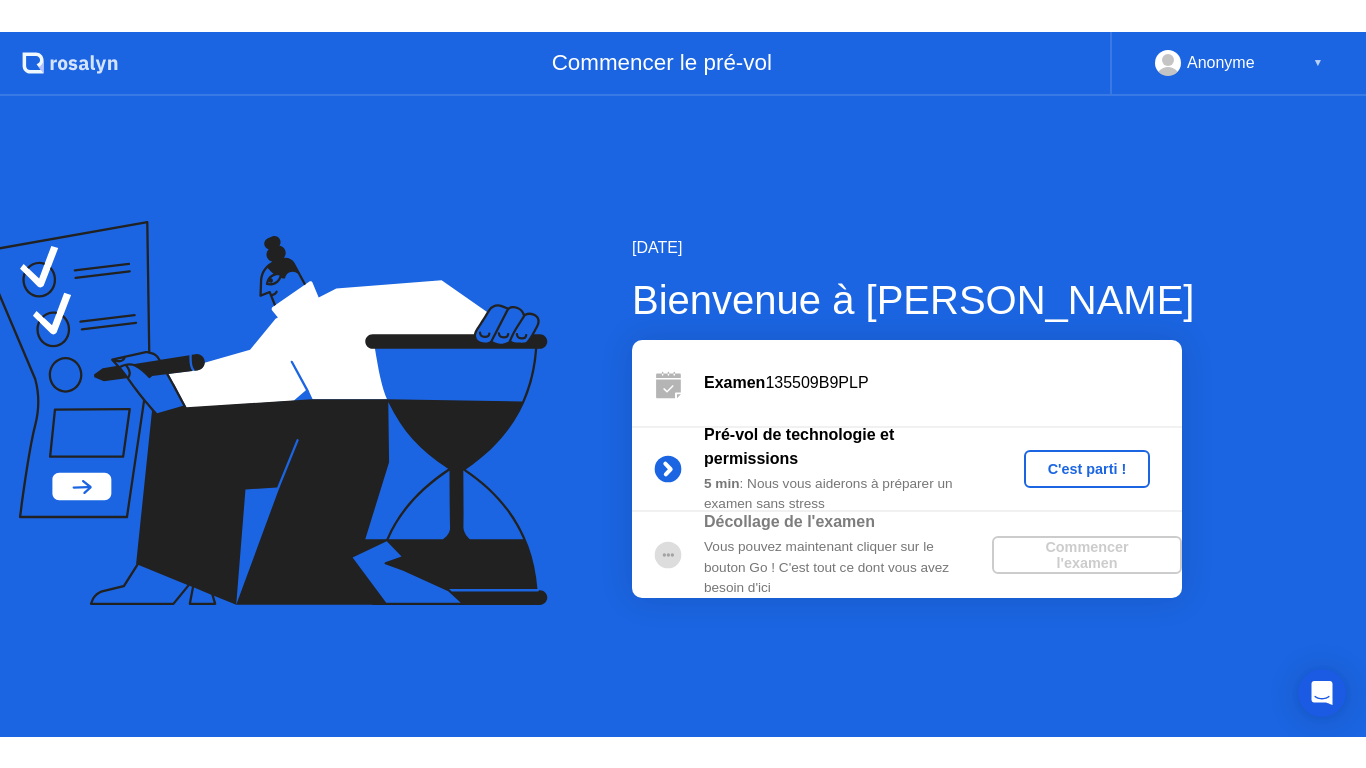 scroll, scrollTop: 0, scrollLeft: 0, axis: both 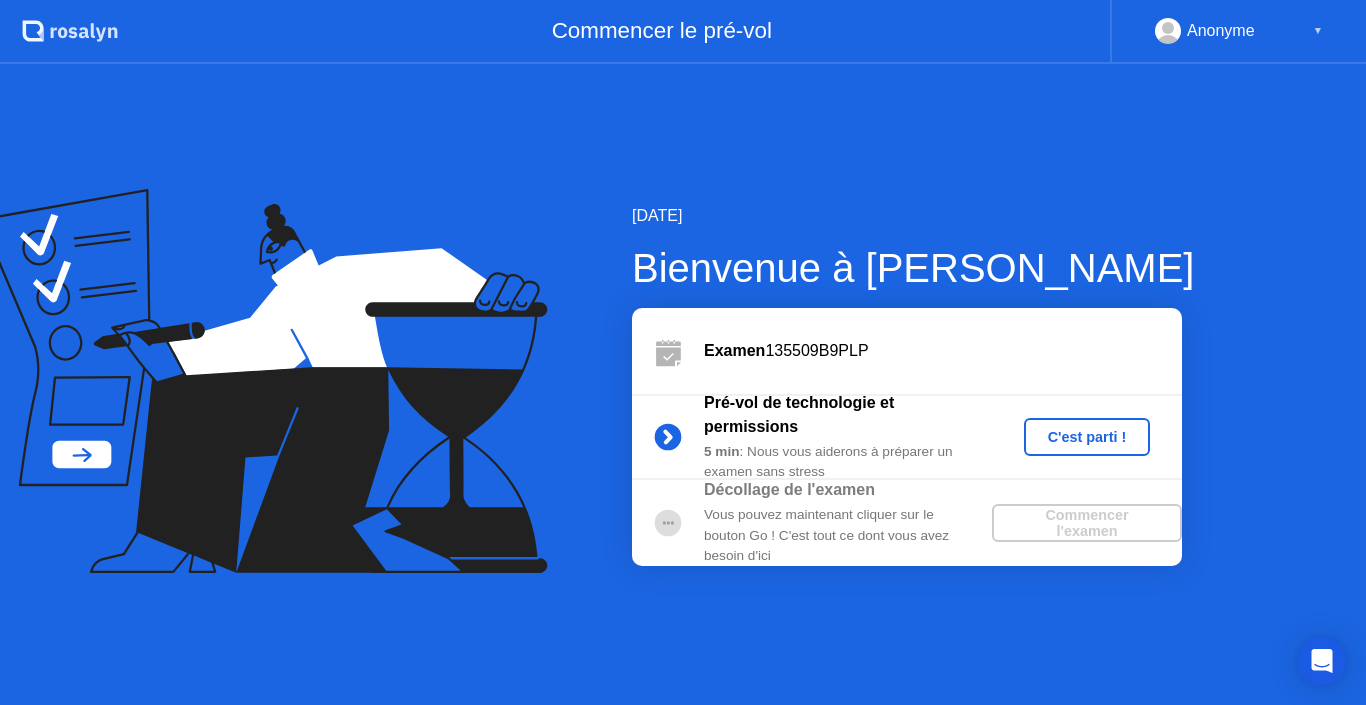 click on "C'est parti !" 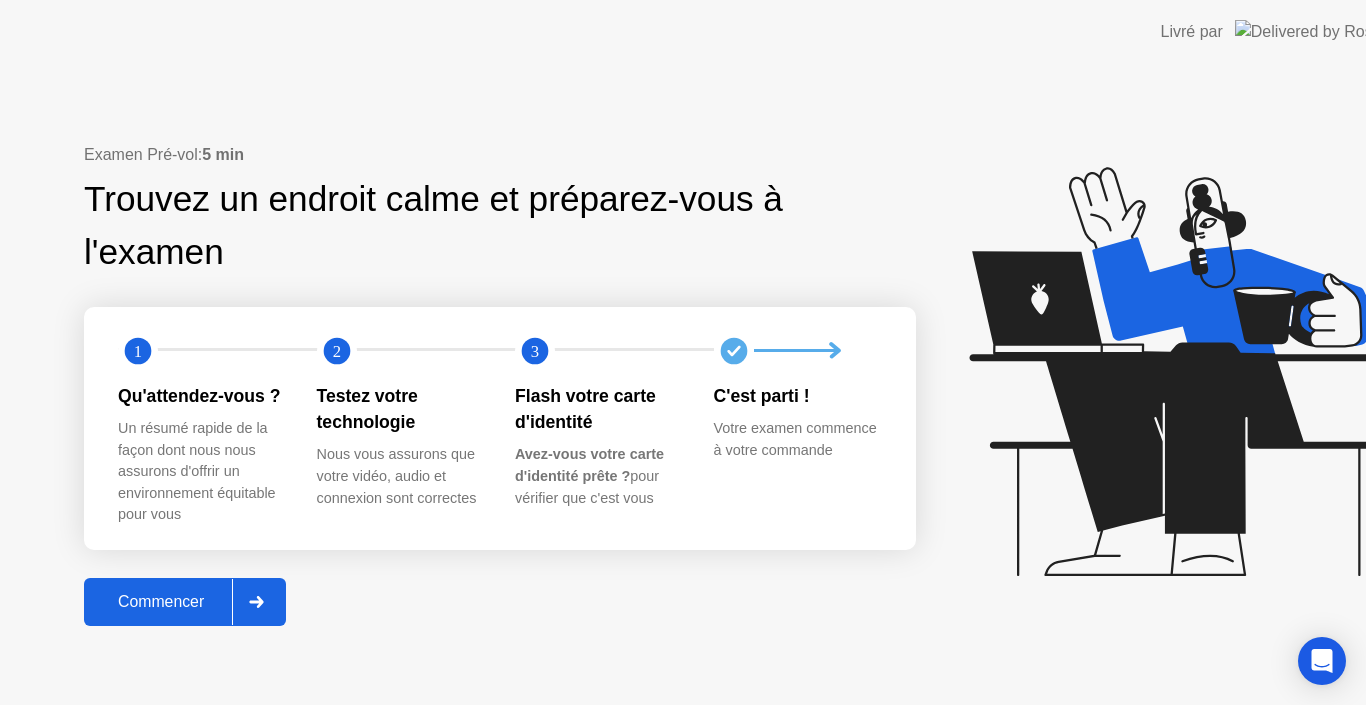 click on "Votre examen commence à votre commande" 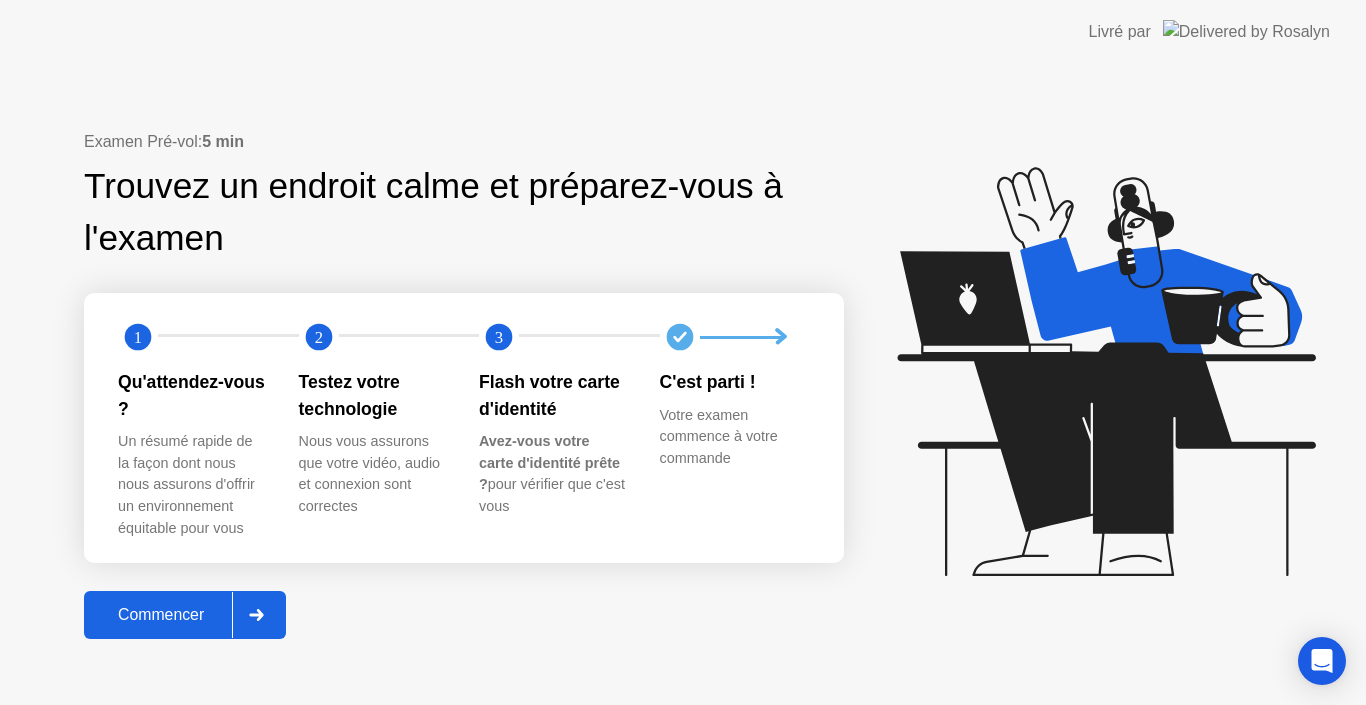 click on "Commencer" 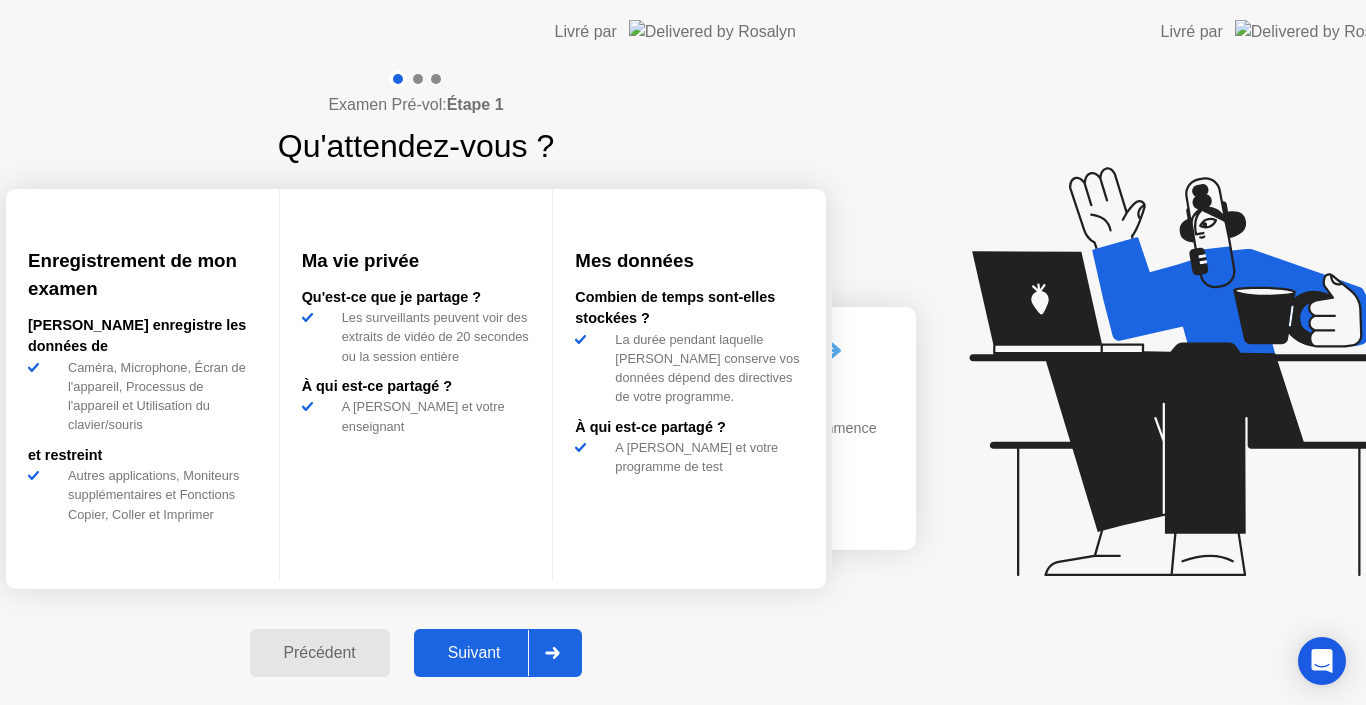 click on "Examen Pré-vol:  Étape 1 Qu'attendez-vous ? Enregistrement de mon examen [PERSON_NAME] enregistre les données de Caméra, Microphone, Écran de l'appareil, Processus de l'appareil et Utilisation du clavier/souris et restreint Autres applications, Moniteurs supplémentaires et Fonctions Copier, Coller et Imprimer Ma vie privée Qu'est-ce que je partage ? Les surveillants peuvent voir des extraits de vidéo de 20 secondes ou la session entière À qui est-ce partagé ?  A [PERSON_NAME] et votre enseignant  Mes données Combien de temps sont-elles stockées ?  La durée pendant laquelle [PERSON_NAME] conserve vos données dépend des directives de votre programme.  À qui est-ce partagé ? A [PERSON_NAME] et votre programme de test  Précédent Suivant" 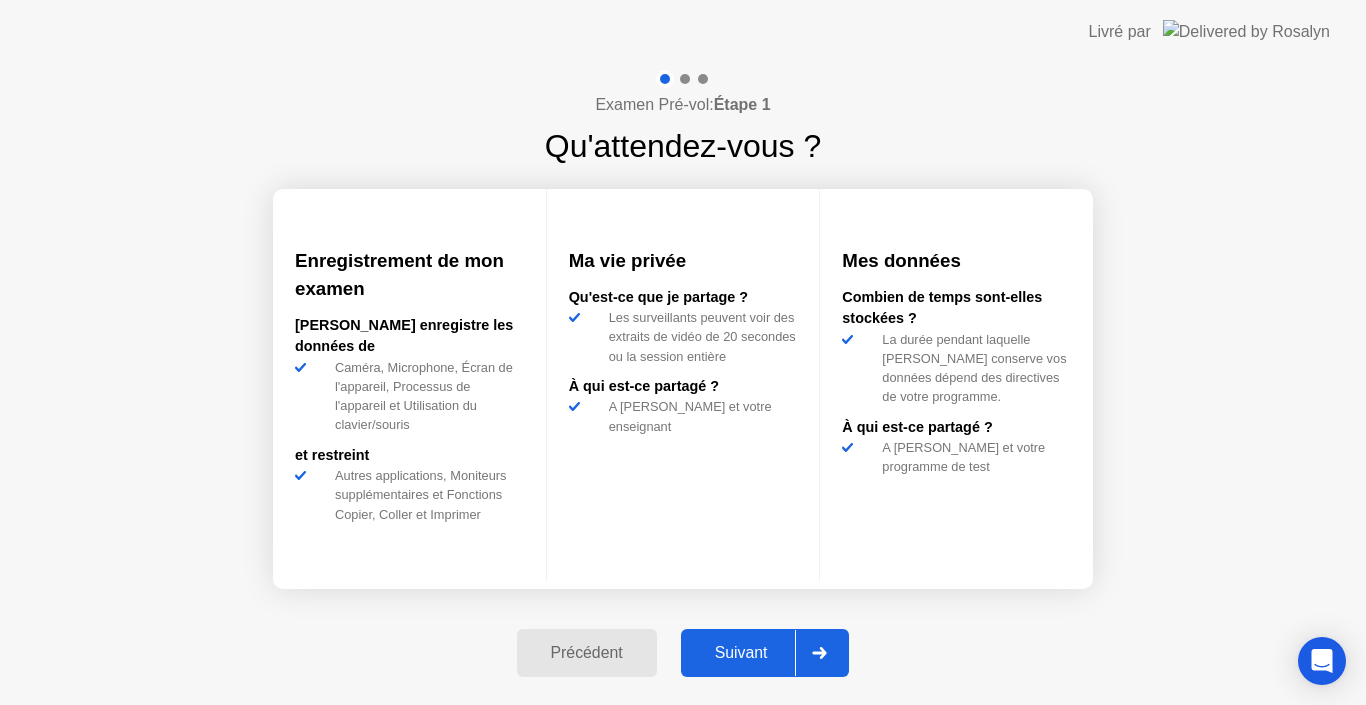click on "Examen Pré-vol:  Étape 1 Qu'attendez-vous ? Enregistrement de mon examen [PERSON_NAME] enregistre les données de Caméra, Microphone, Écran de l'appareil, Processus de l'appareil et Utilisation du clavier/souris et restreint Autres applications, Moniteurs supplémentaires et Fonctions Copier, Coller et Imprimer Ma vie privée Qu'est-ce que je partage ? Les surveillants peuvent voir des extraits de vidéo de 20 secondes ou la session entière À qui est-ce partagé ?  A [PERSON_NAME] et votre enseignant  Mes données Combien de temps sont-elles stockées ?  La durée pendant laquelle [PERSON_NAME] conserve vos données dépend des directives de votre programme.  À qui est-ce partagé ? A [PERSON_NAME] et votre programme de test  Précédent Suivant" 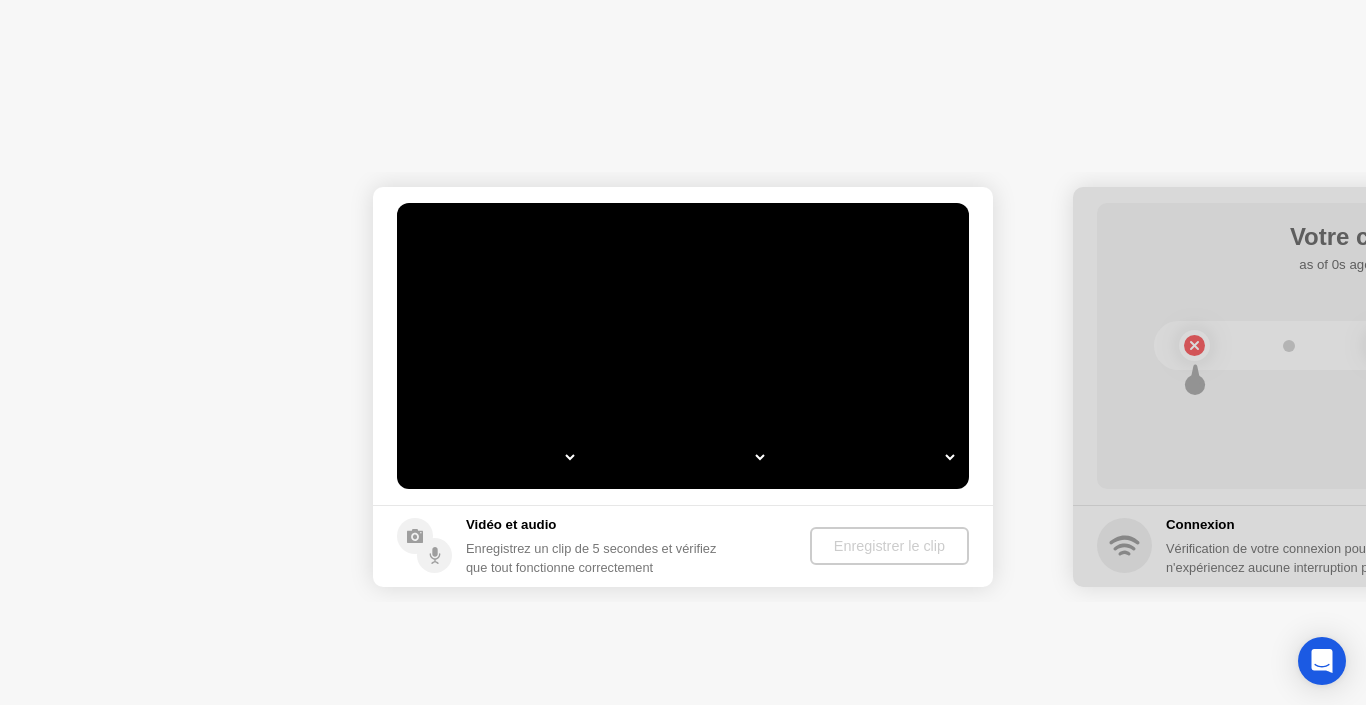 select on "**********" 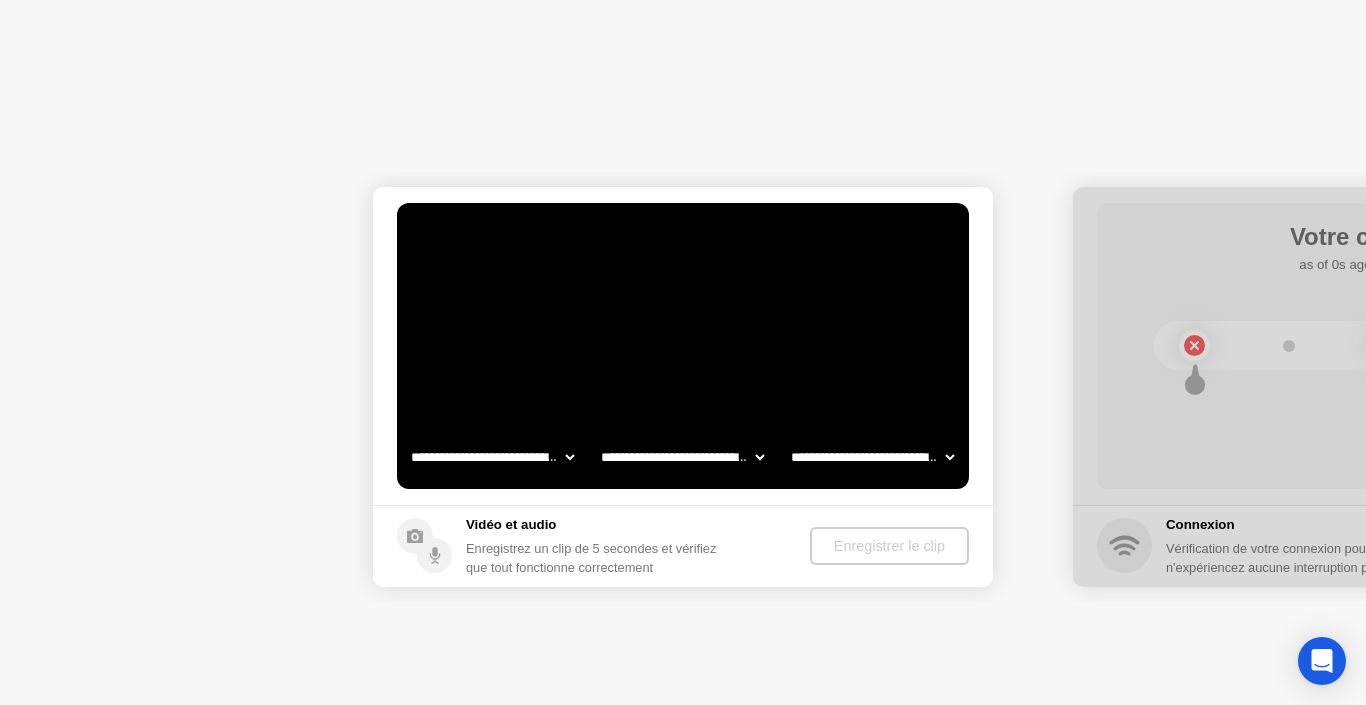click 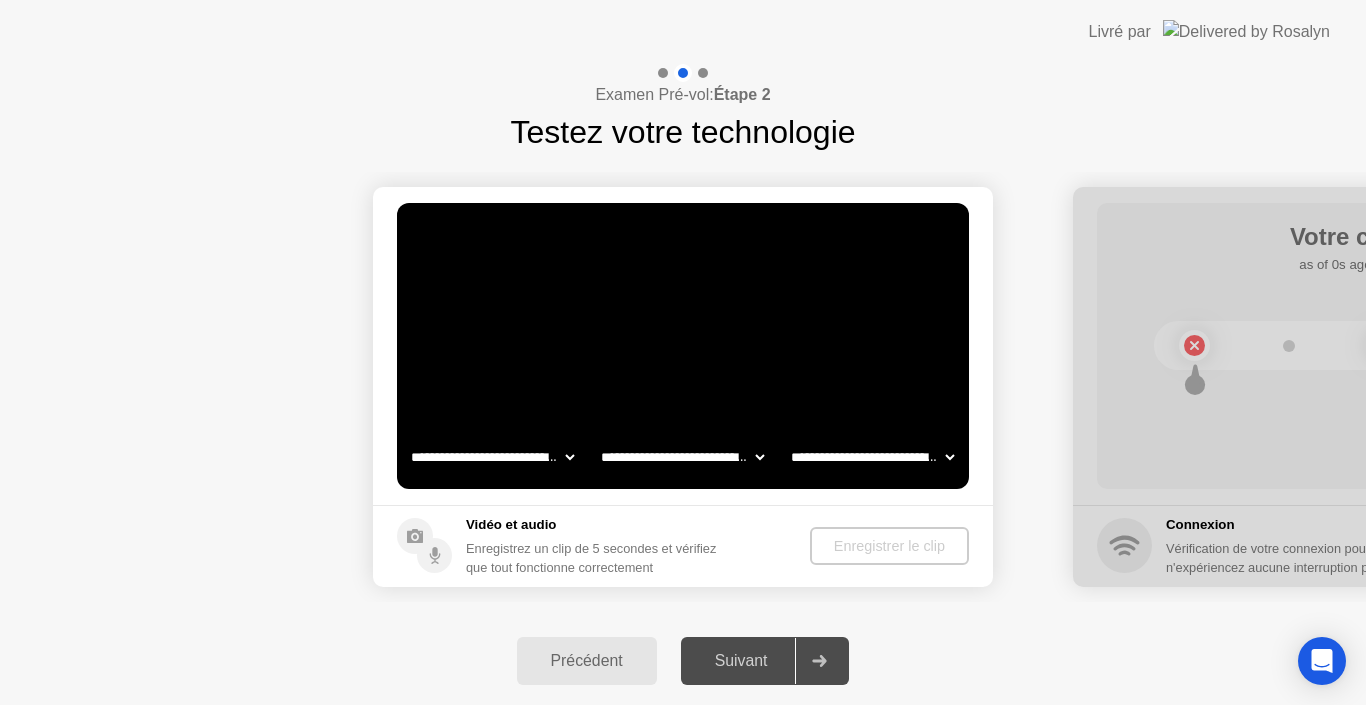 click on "**********" 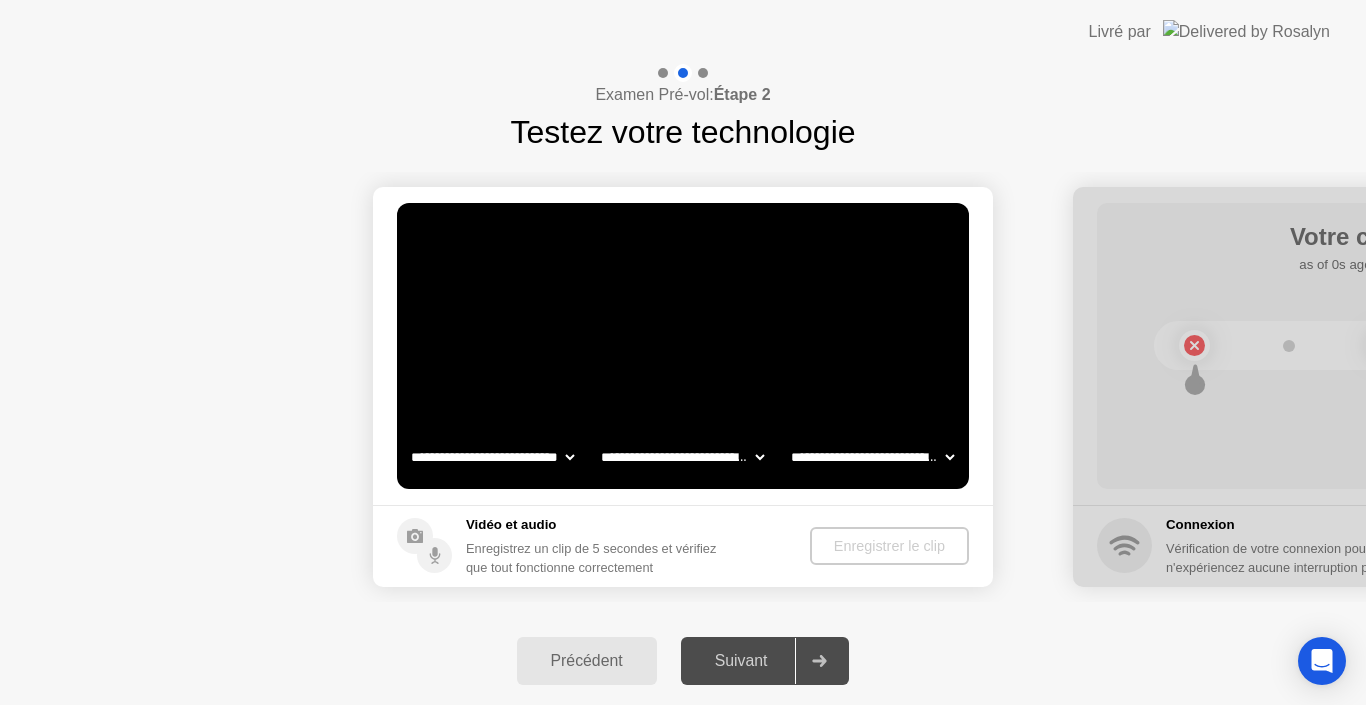 click on "**********" 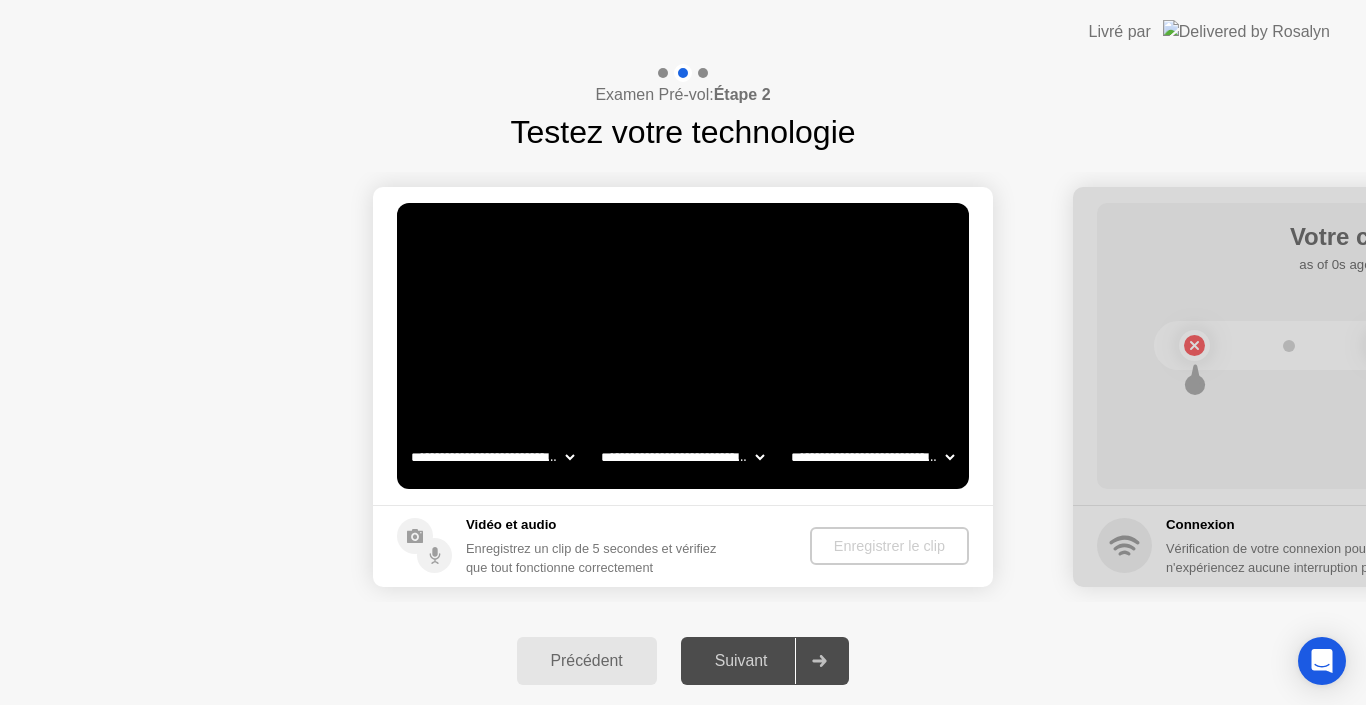 click on "**********" 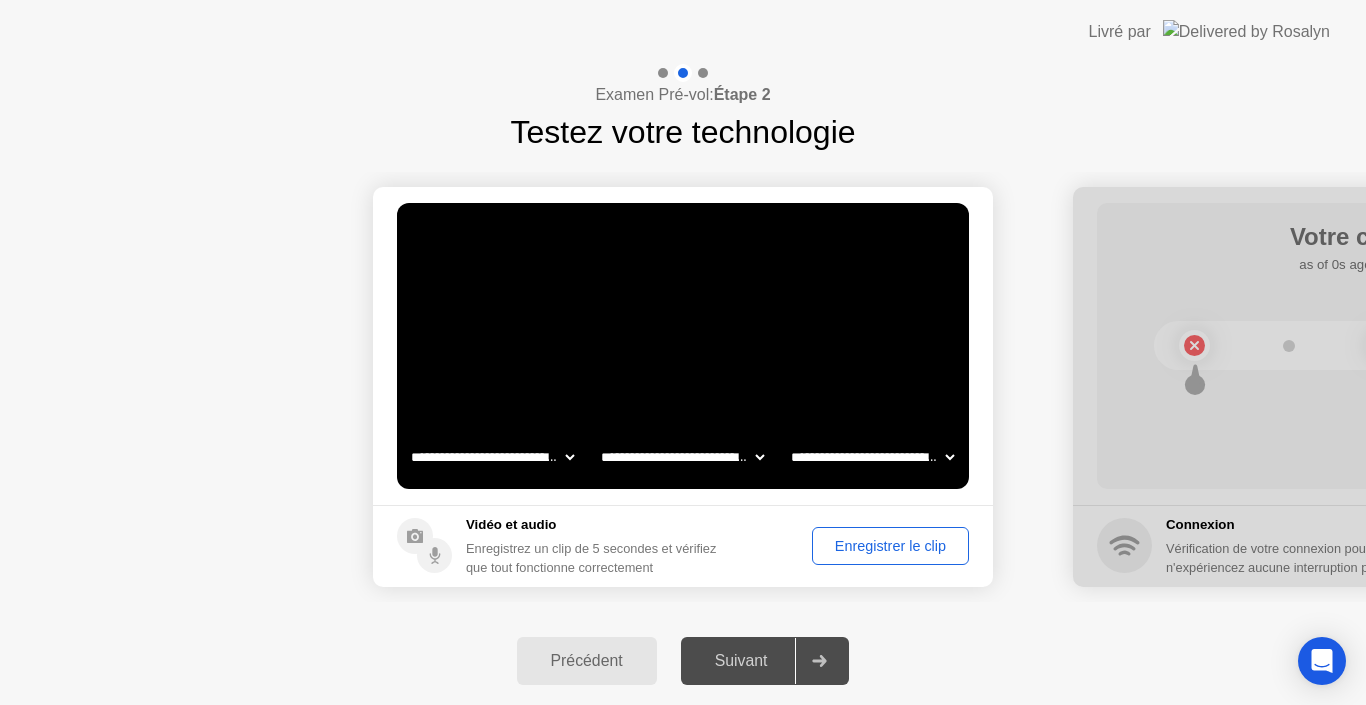 click on "**********" 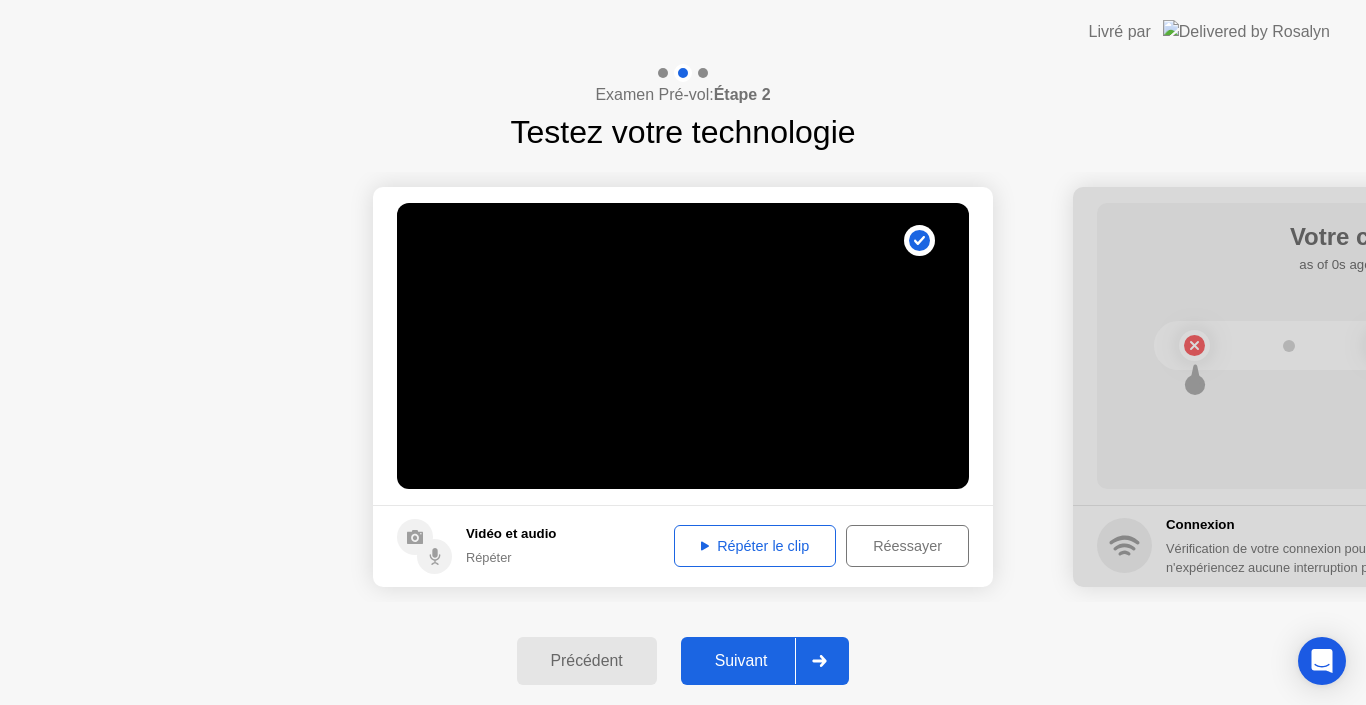 click on "Répéter le clip" 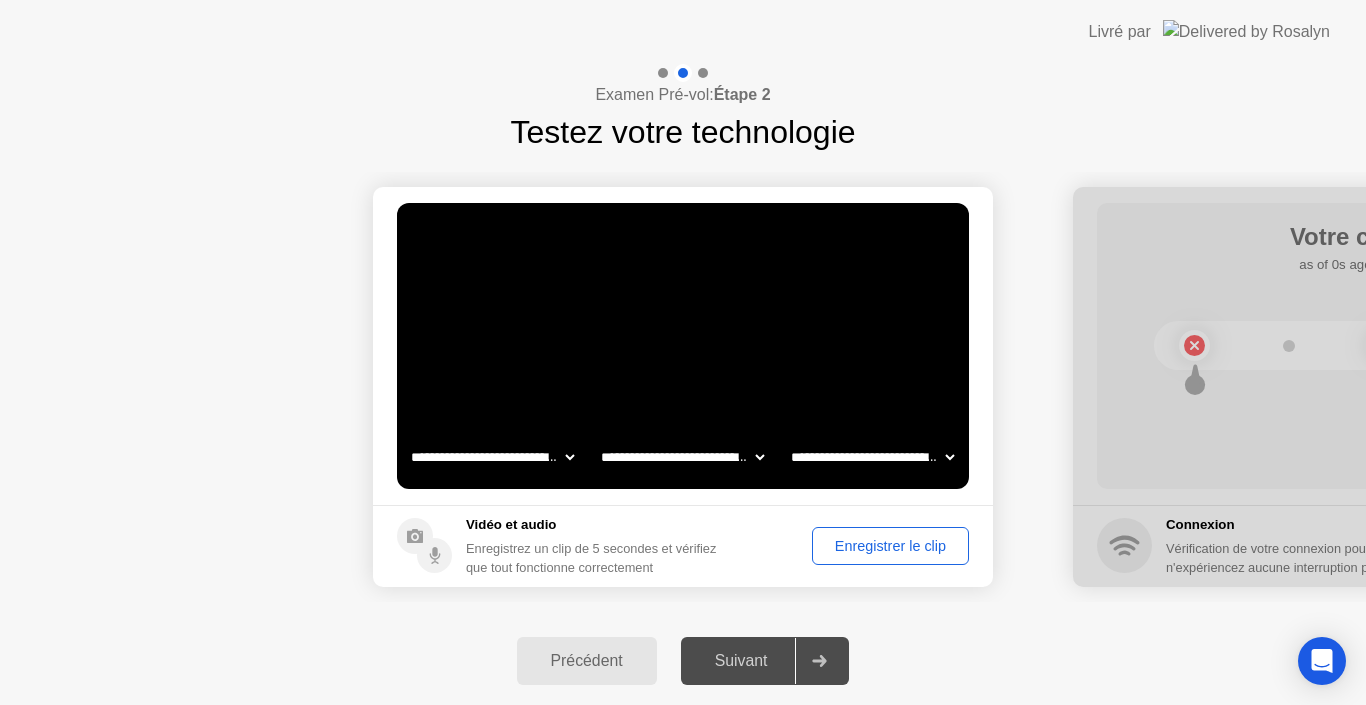 click on "Enregistrer le clip" 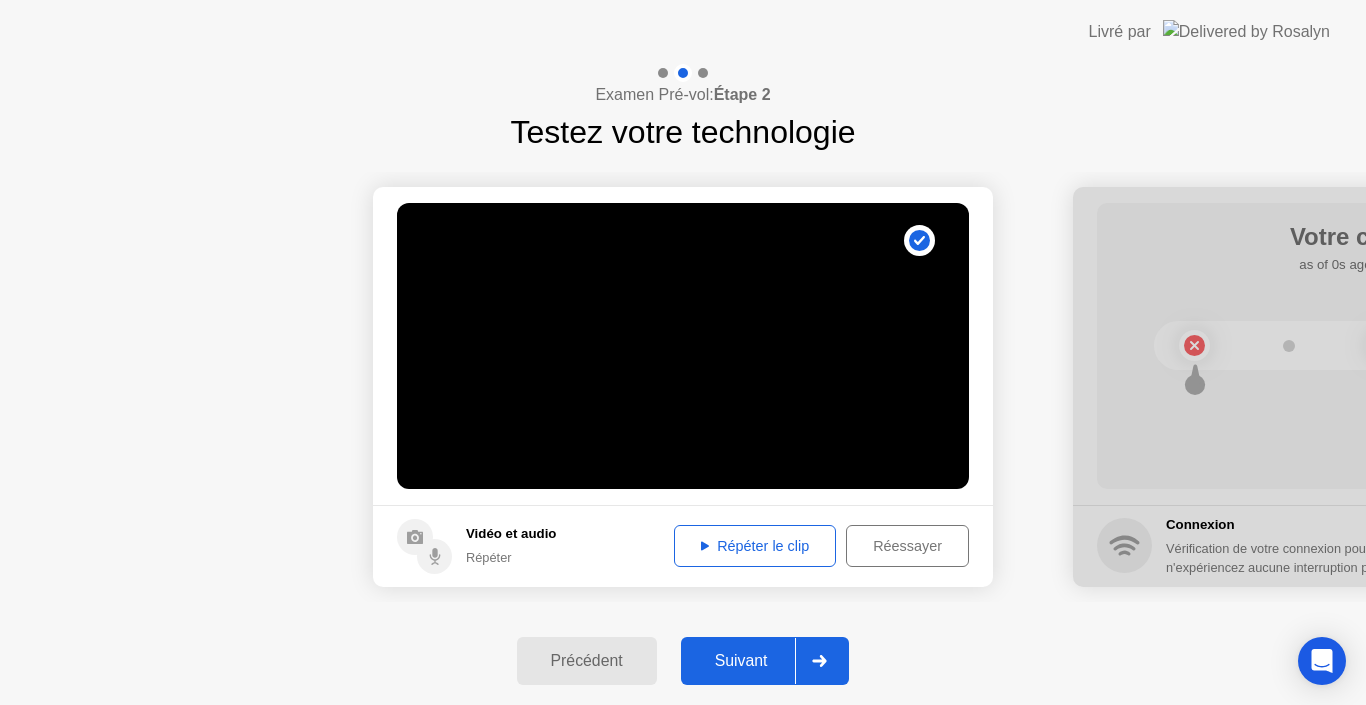 click on "Répéter le clip" 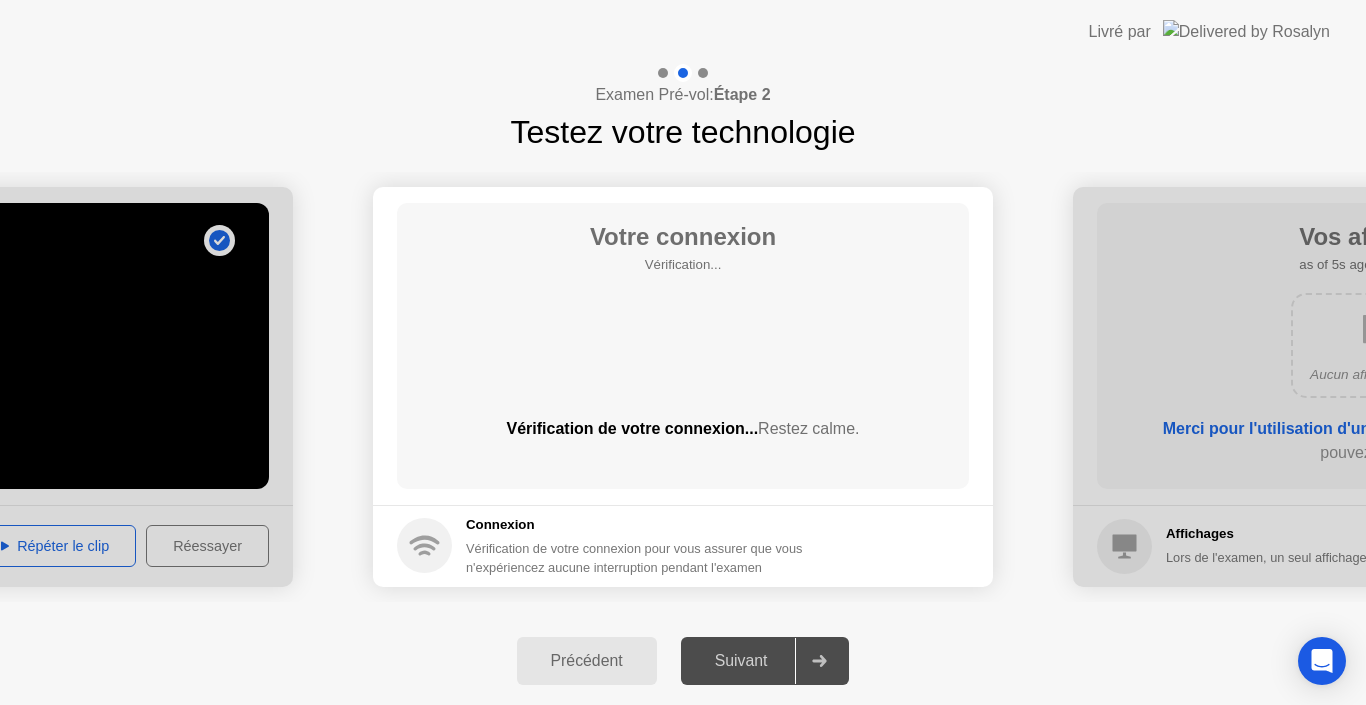 click on "Suivant" 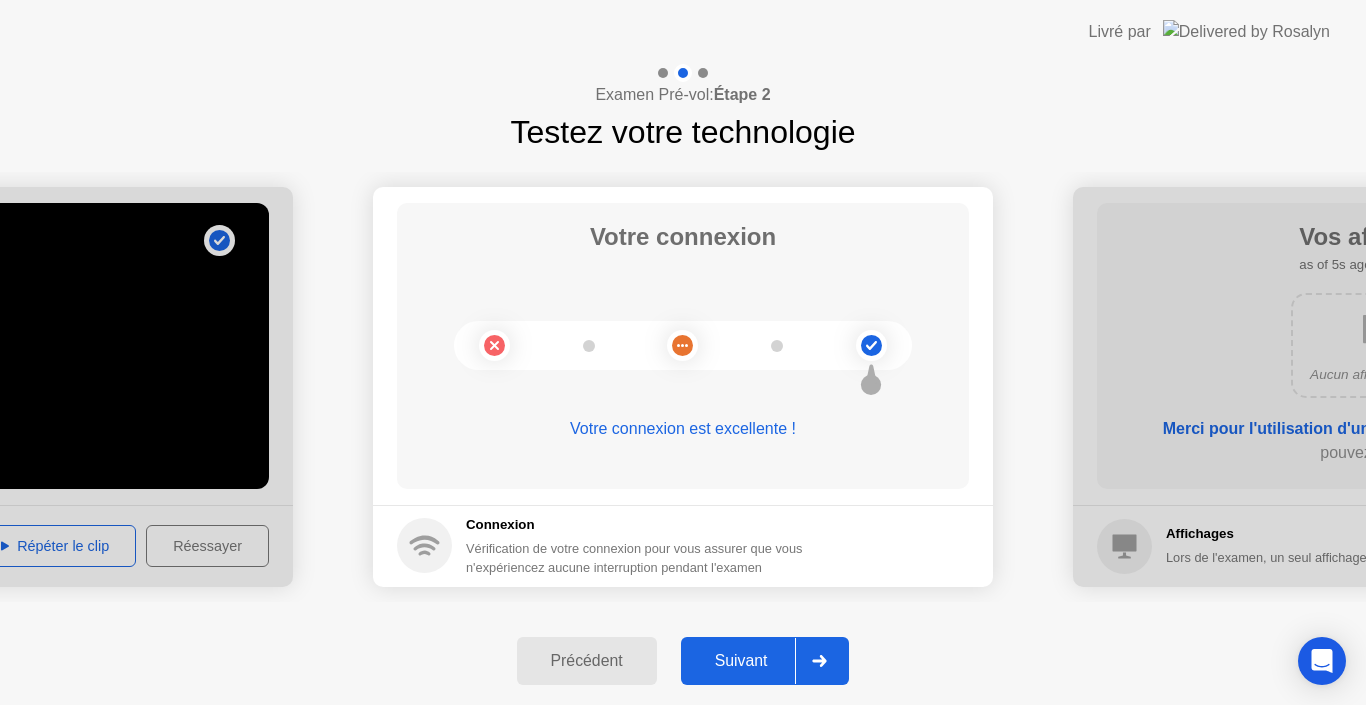 click on "Suivant" 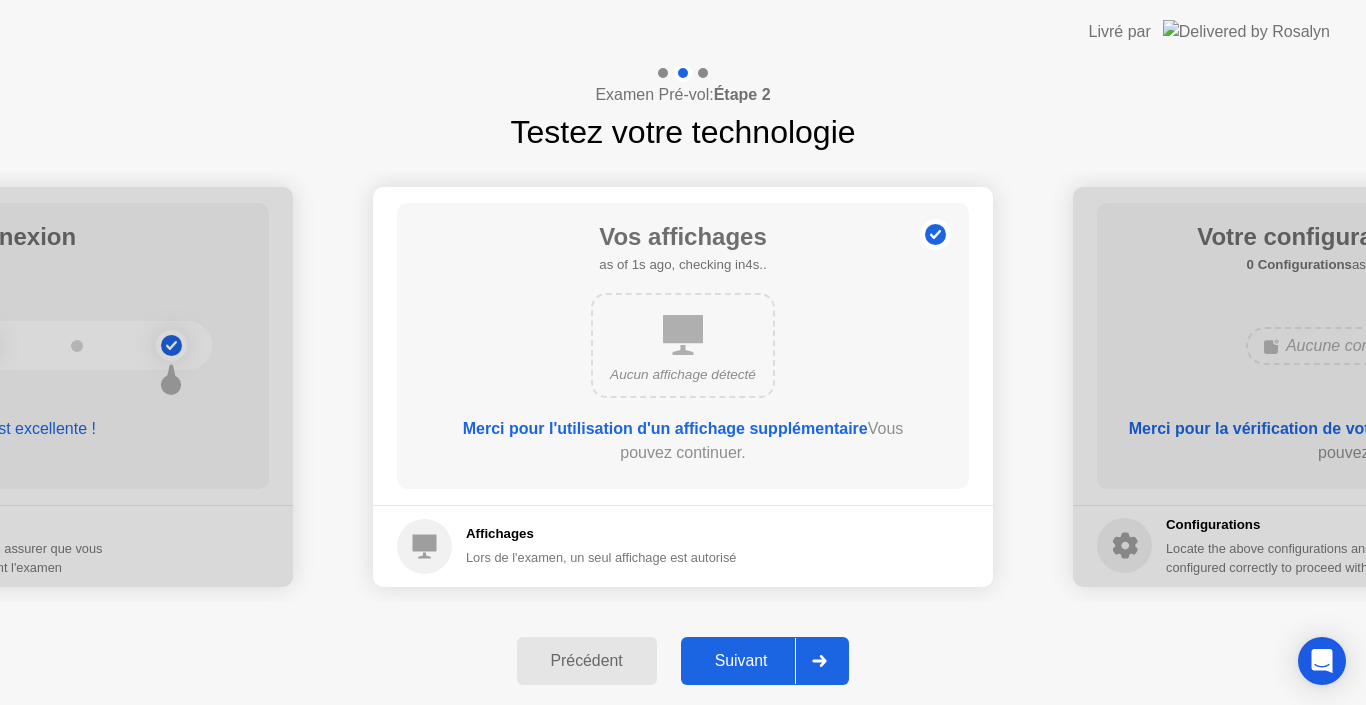 click on "Suivant" 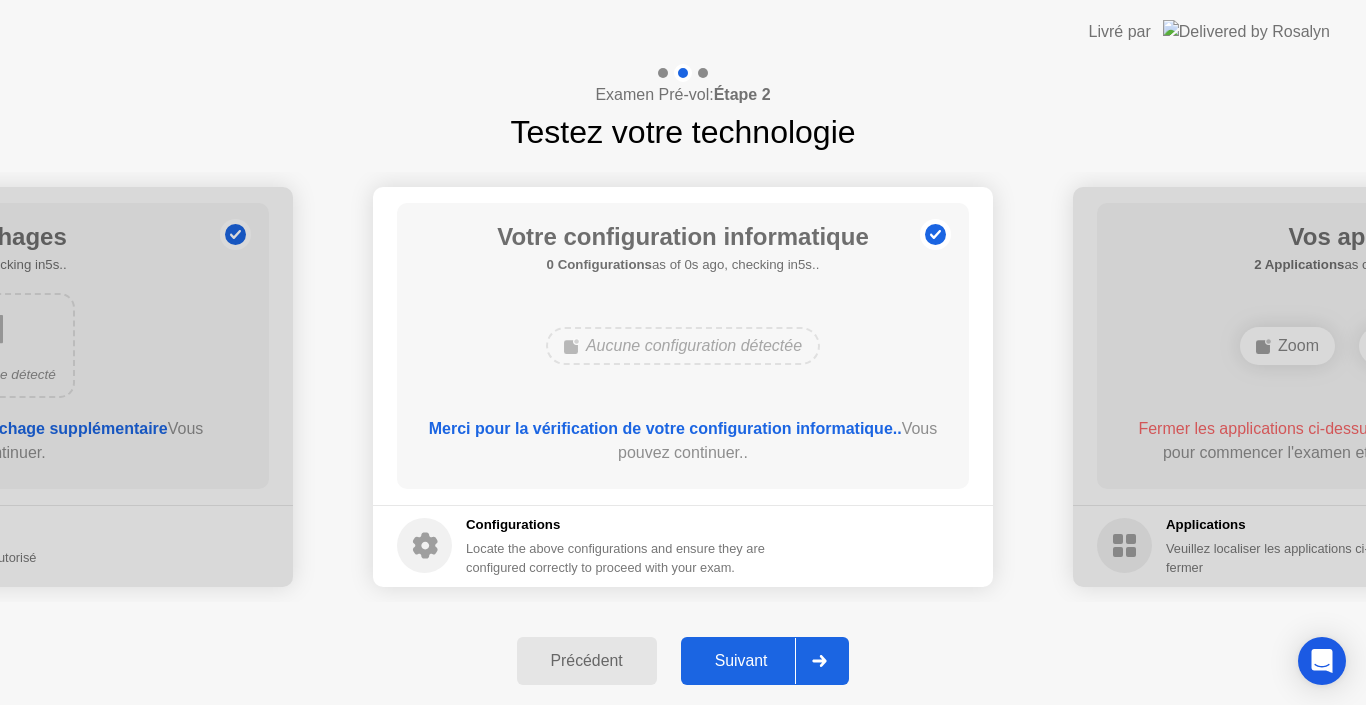 click on "Suivant" 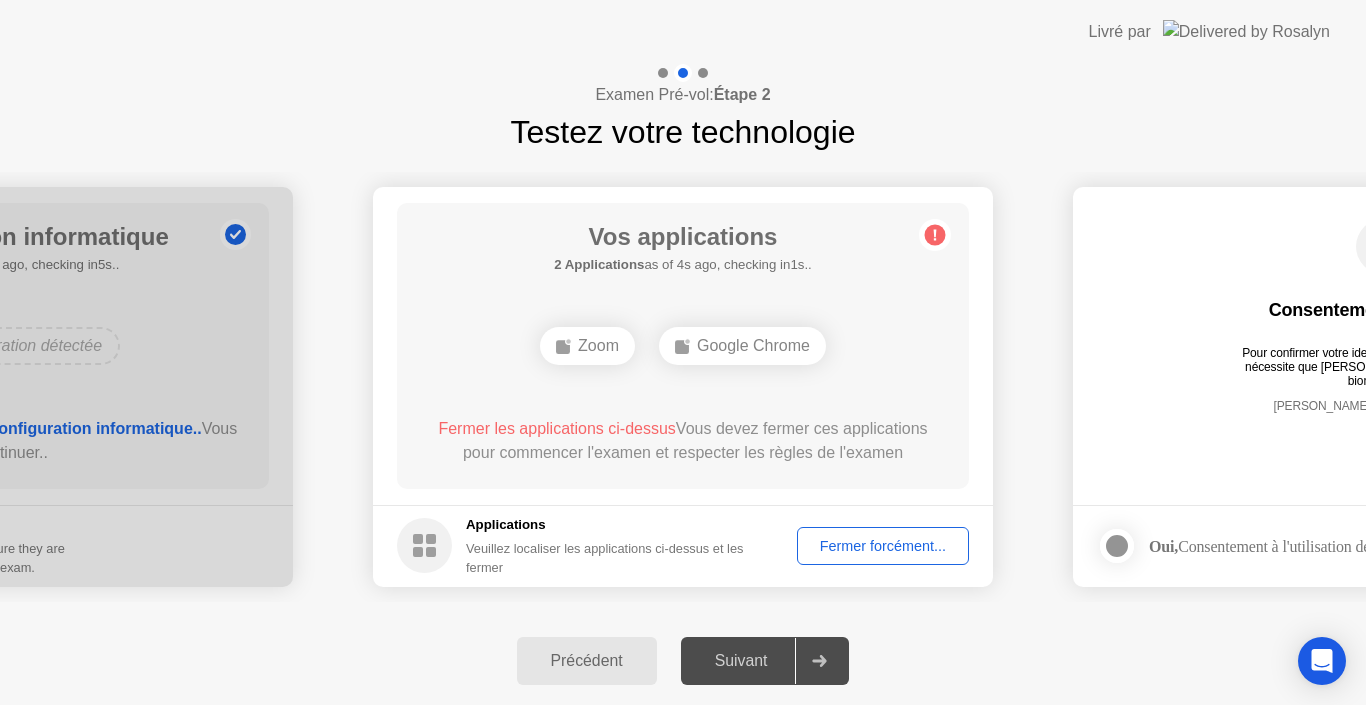 click on "Fermer forcément..." 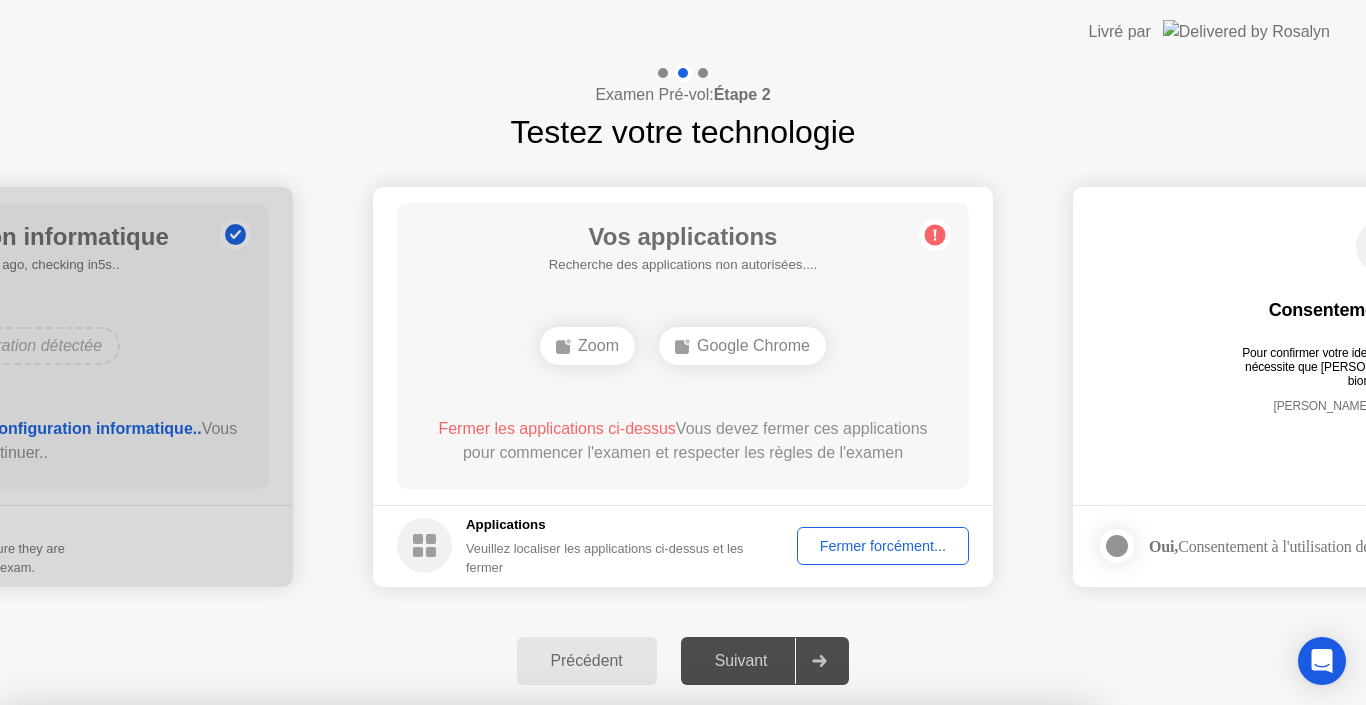 click at bounding box center [683, 705] 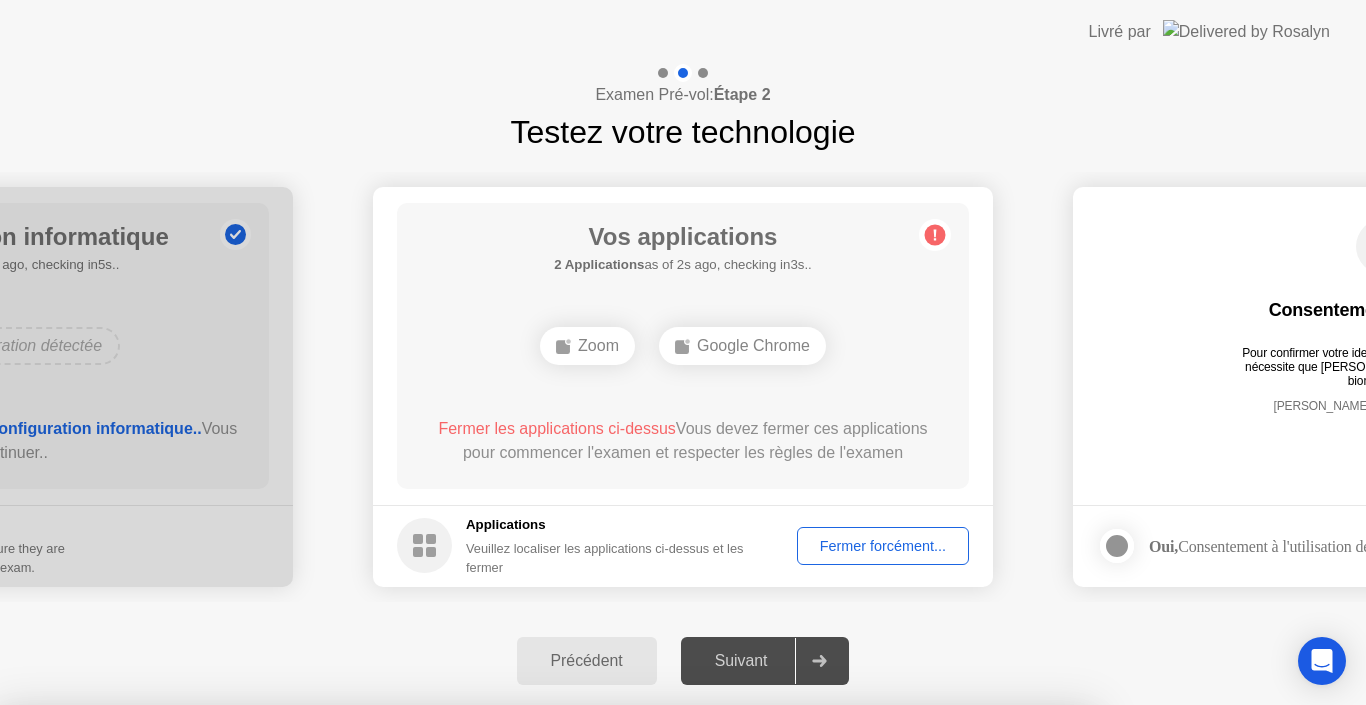 click on "Confirmer" at bounding box center [616, 981] 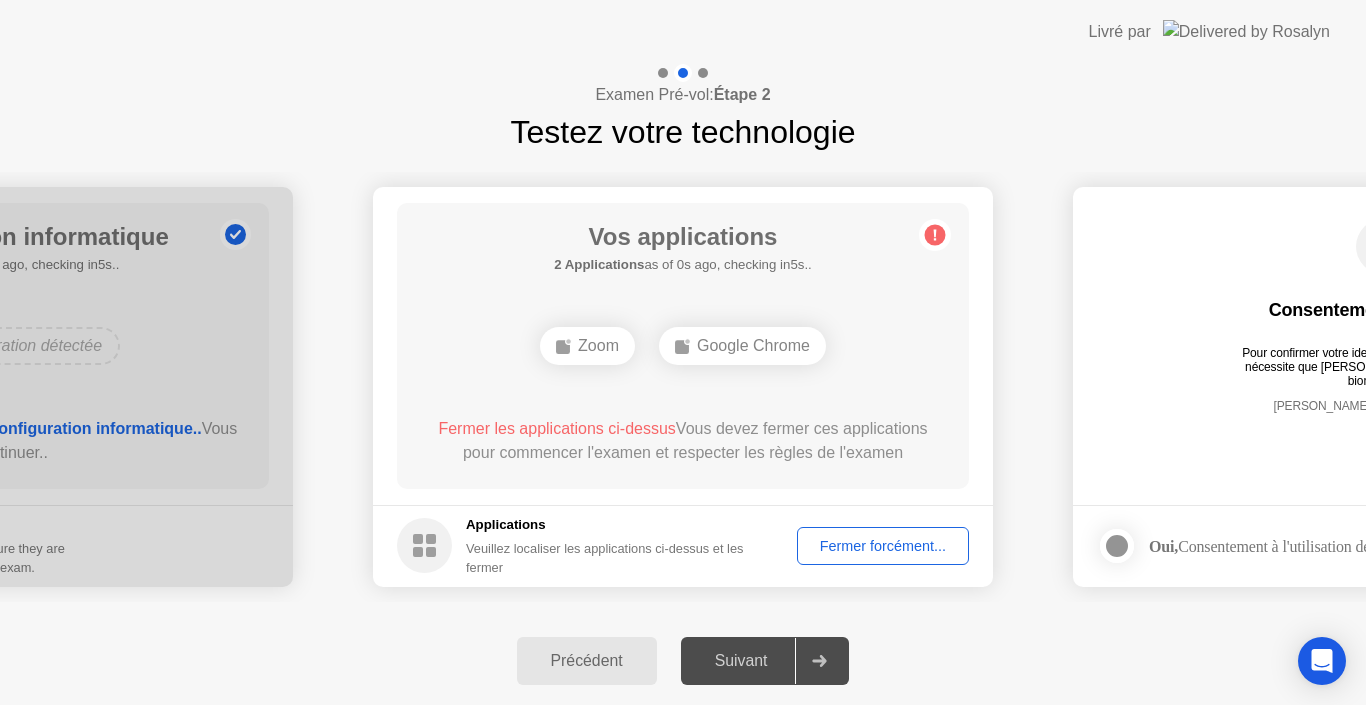 click on "Suivant" 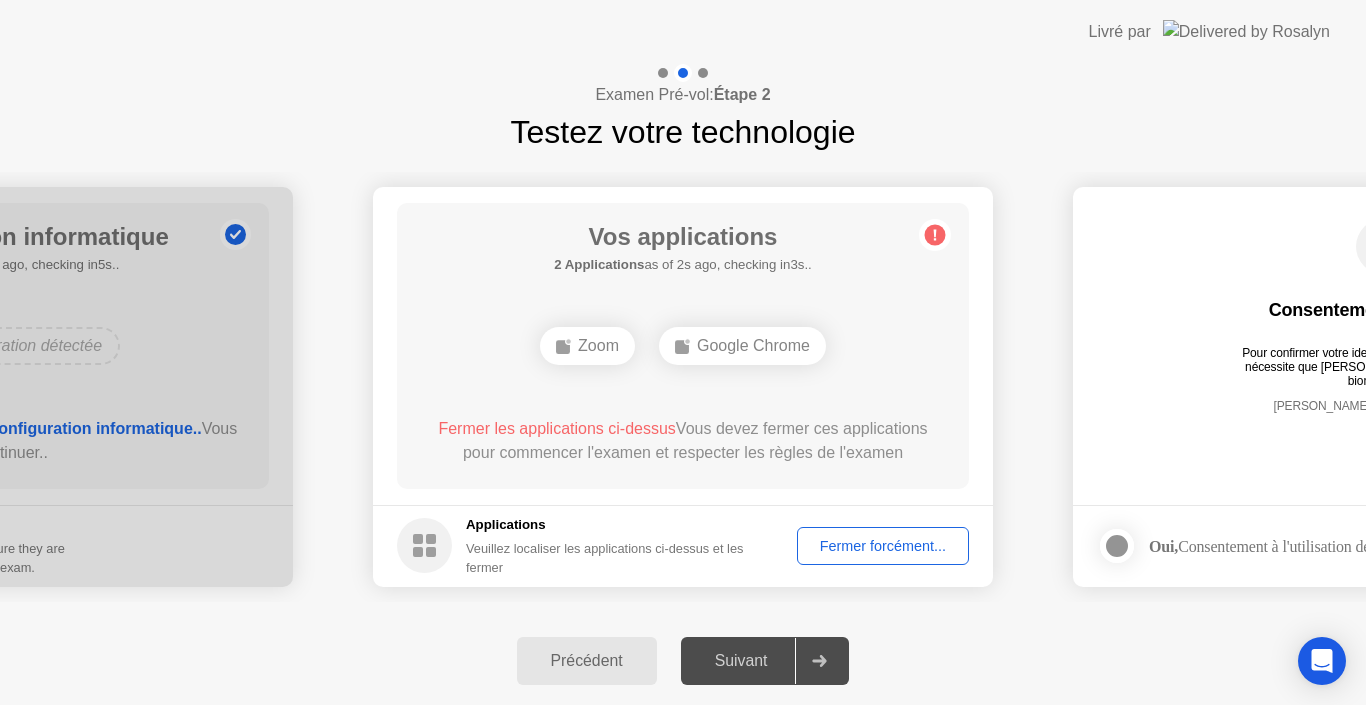 click on "Fermer forcément..." 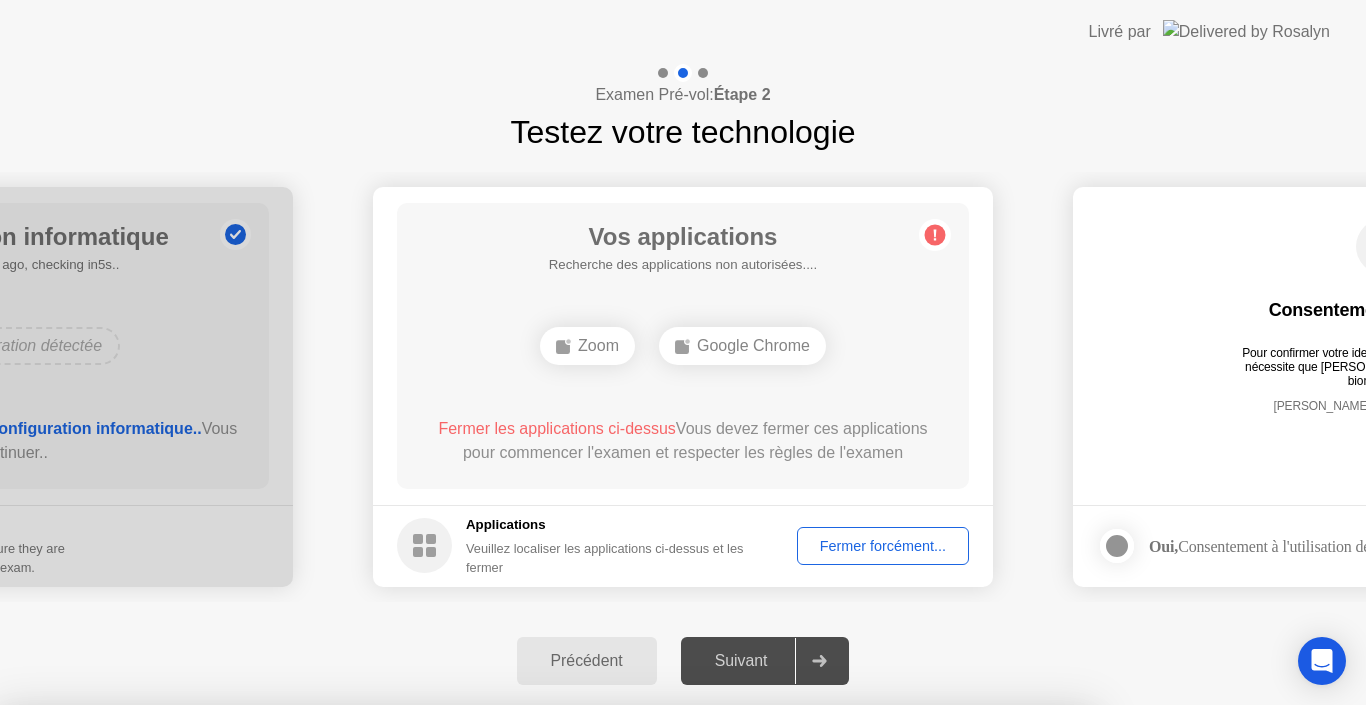 click on "Confirmer" at bounding box center (616, 981) 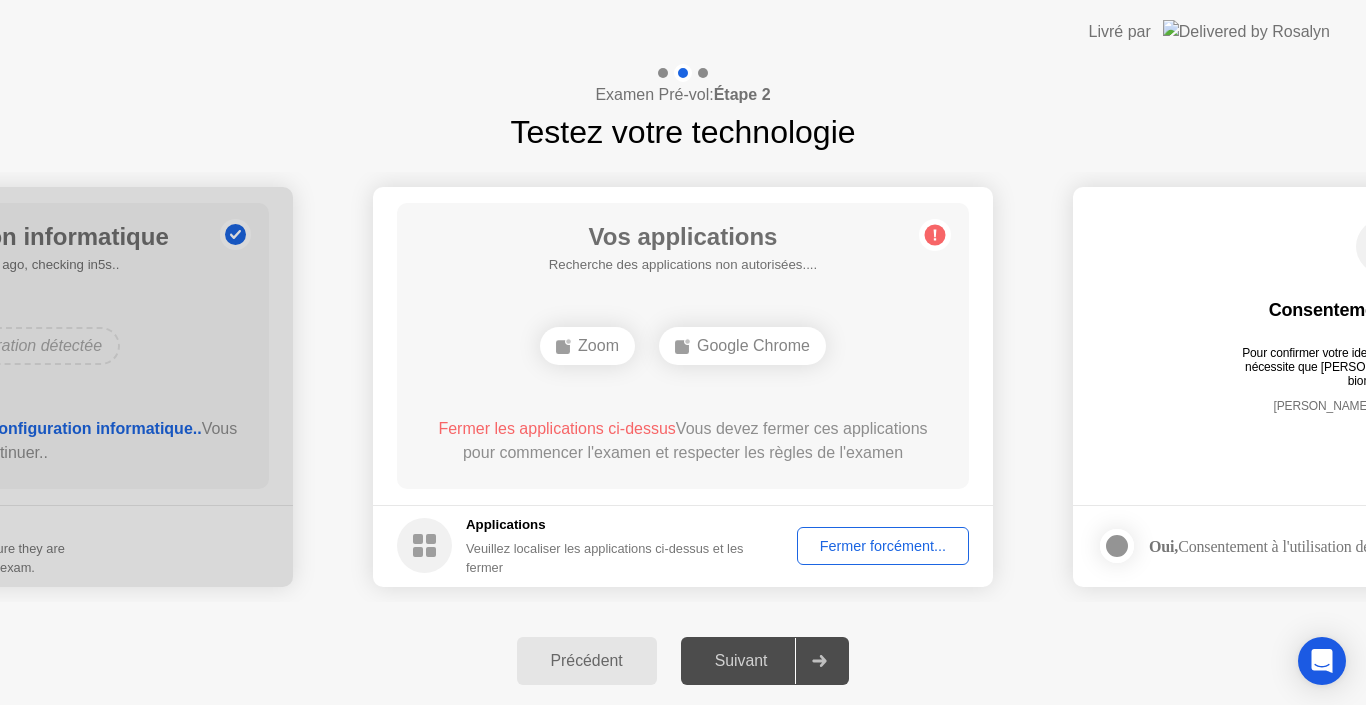 click on "Suivant" 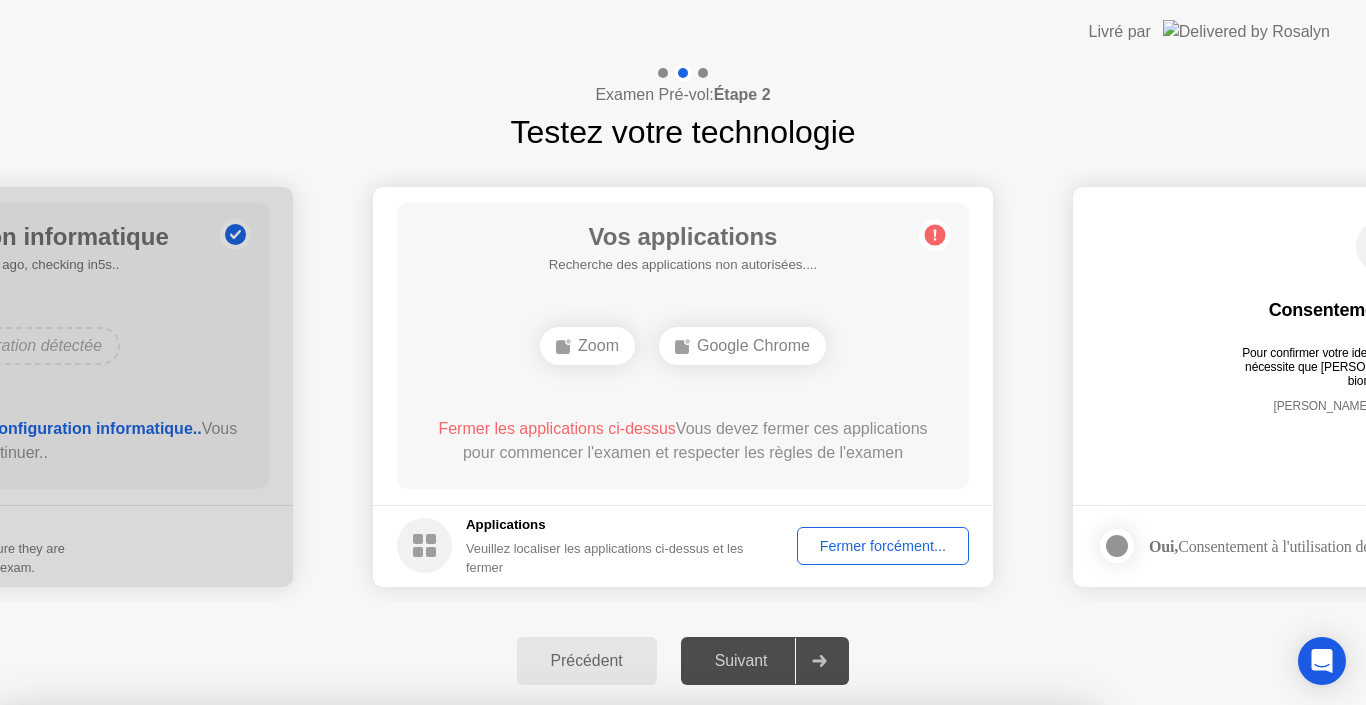 click on "Fermer" at bounding box center (474, 943) 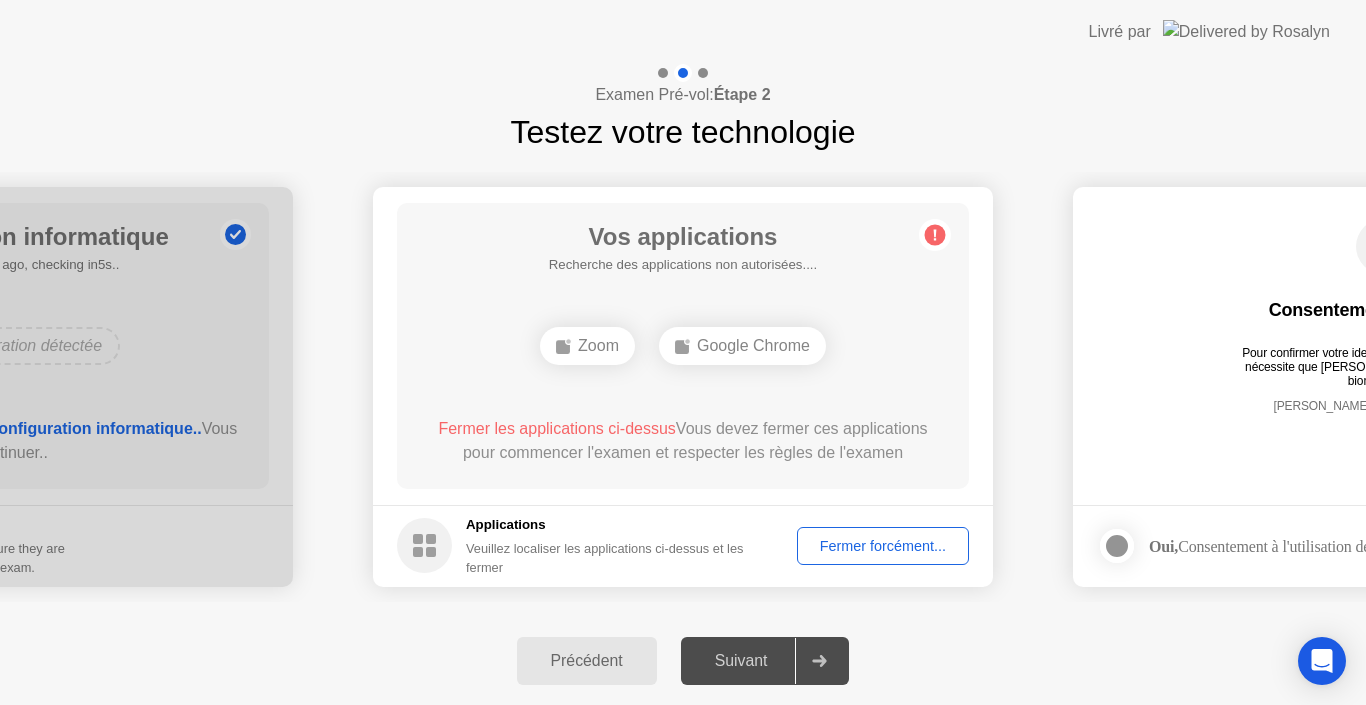 click on "Fermer forcément..." 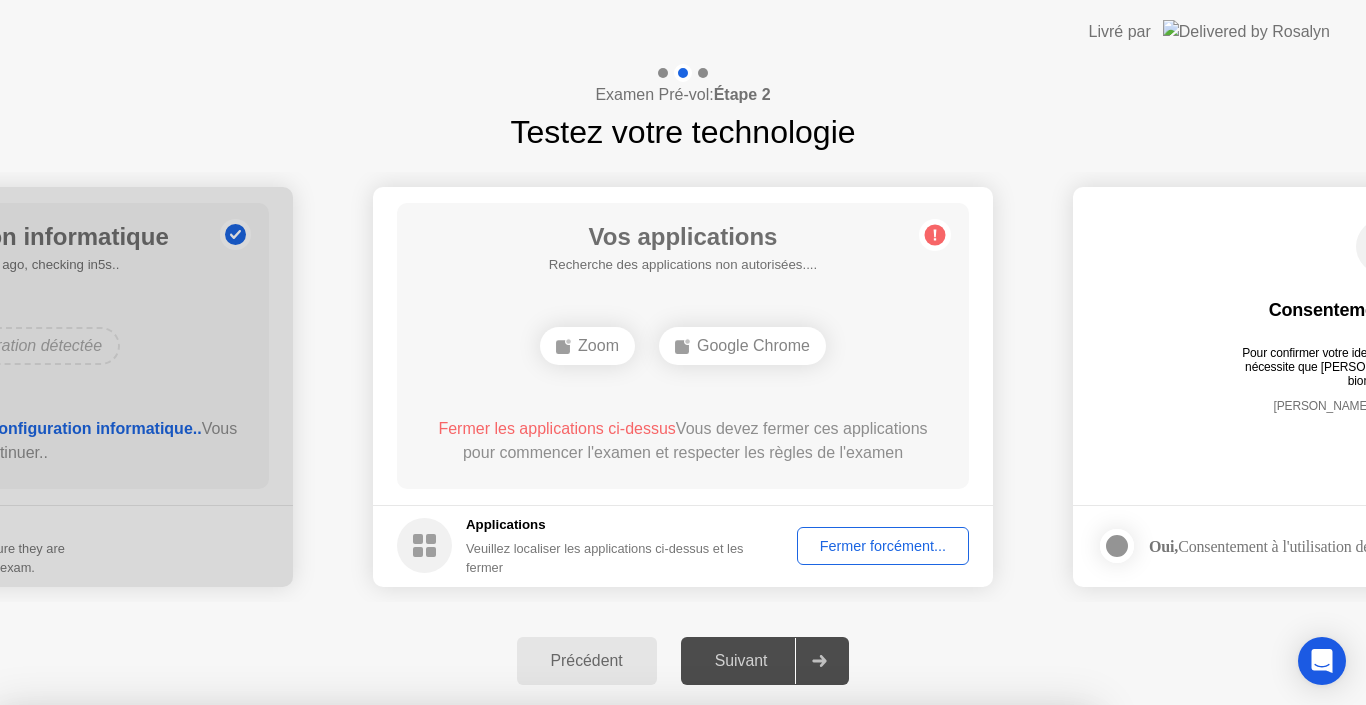click on "Confirmer" at bounding box center [616, 981] 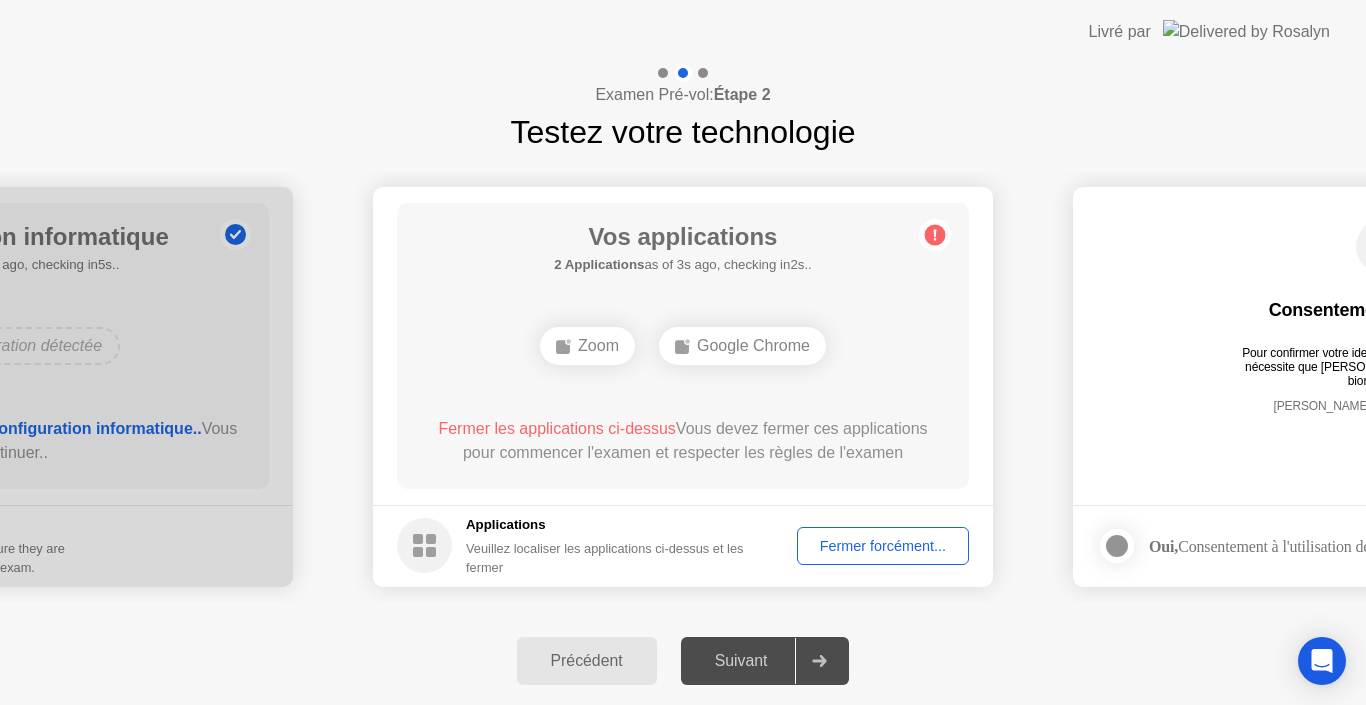 click on "Fermer les applications ci-dessus" 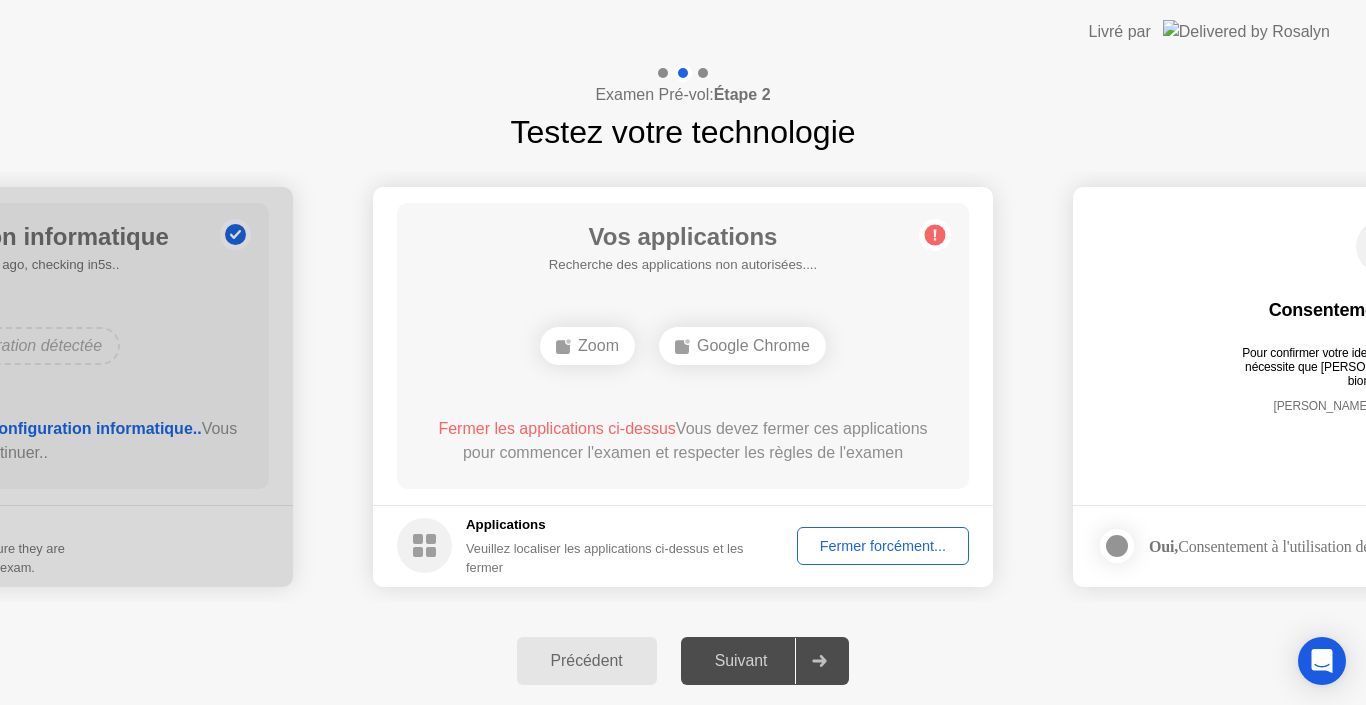drag, startPoint x: 521, startPoint y: 539, endPoint x: 665, endPoint y: 604, distance: 157.99051 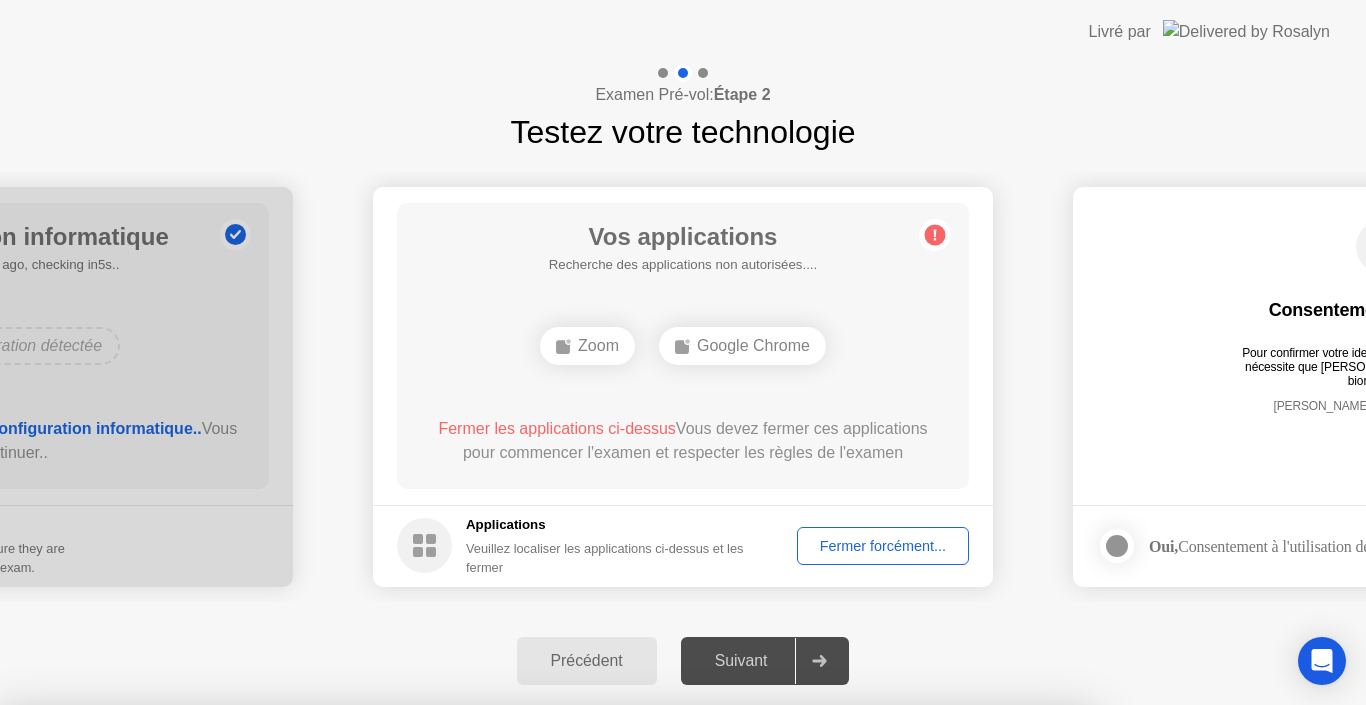 click on "Confirmer" at bounding box center (616, 981) 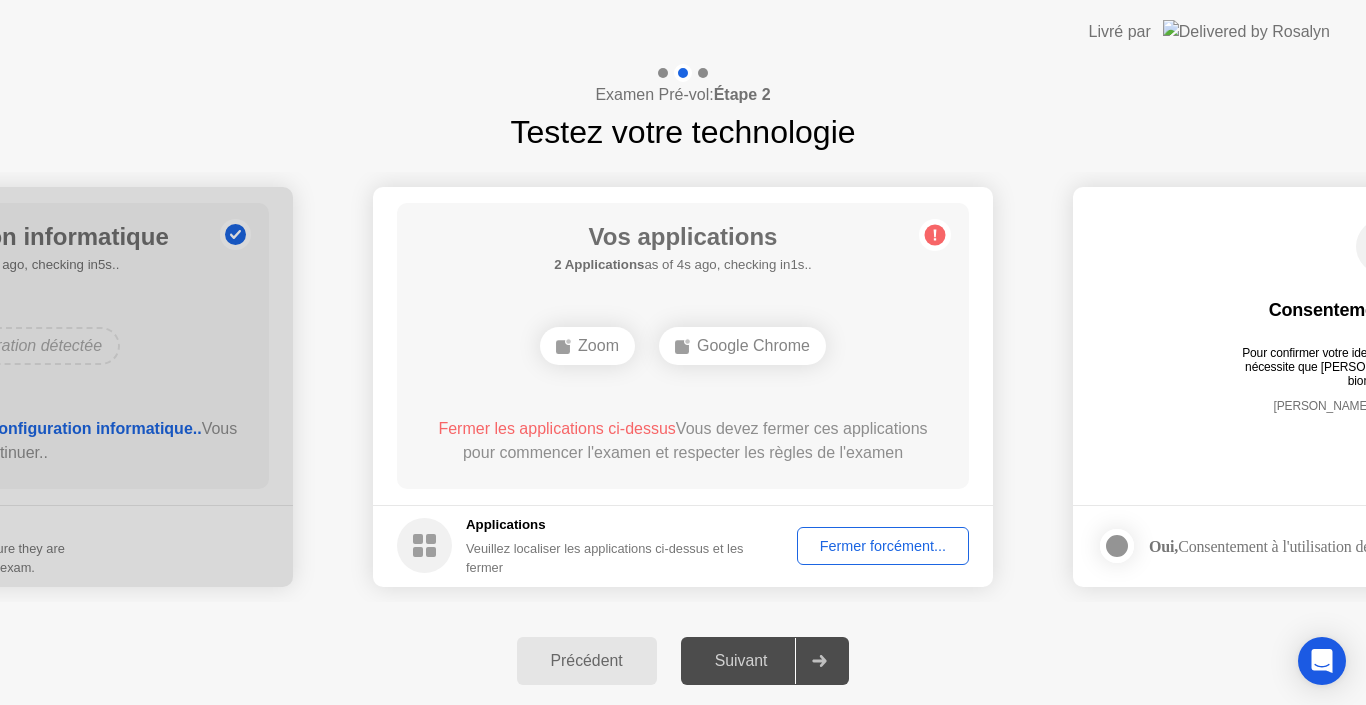 click 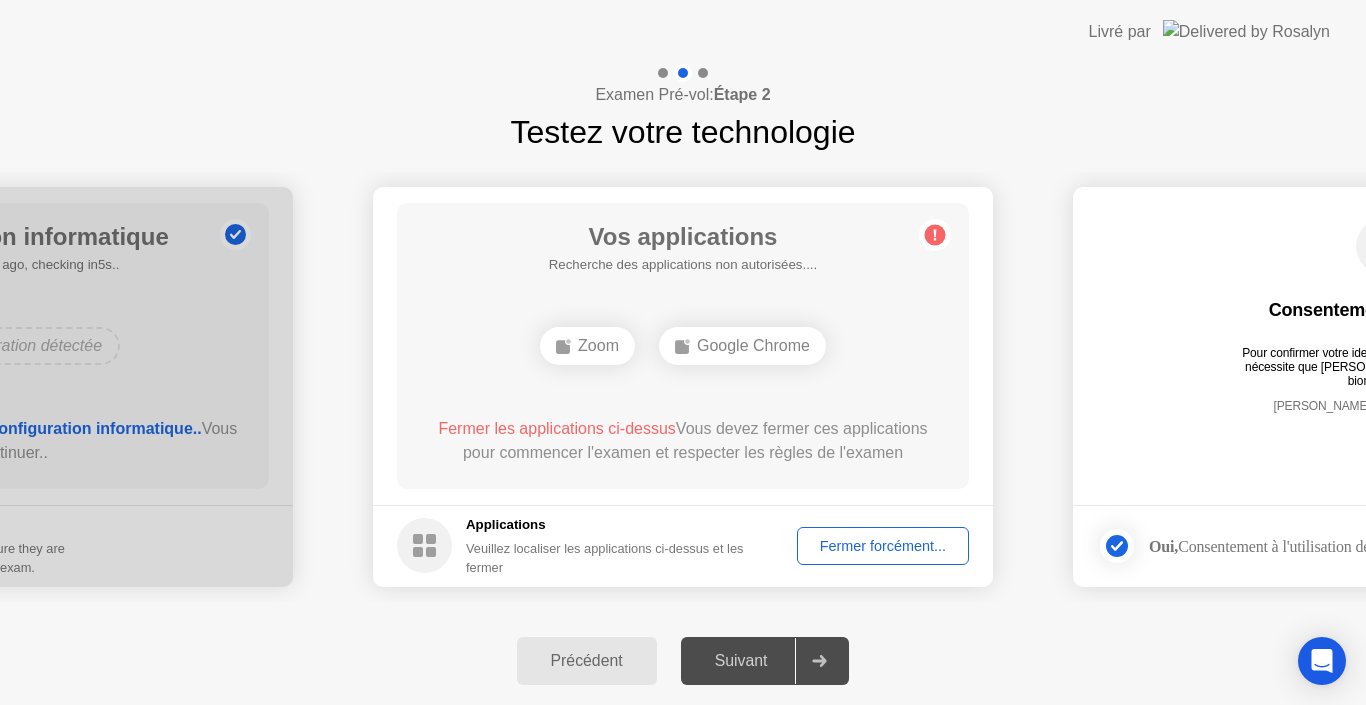 click on "Suivant" 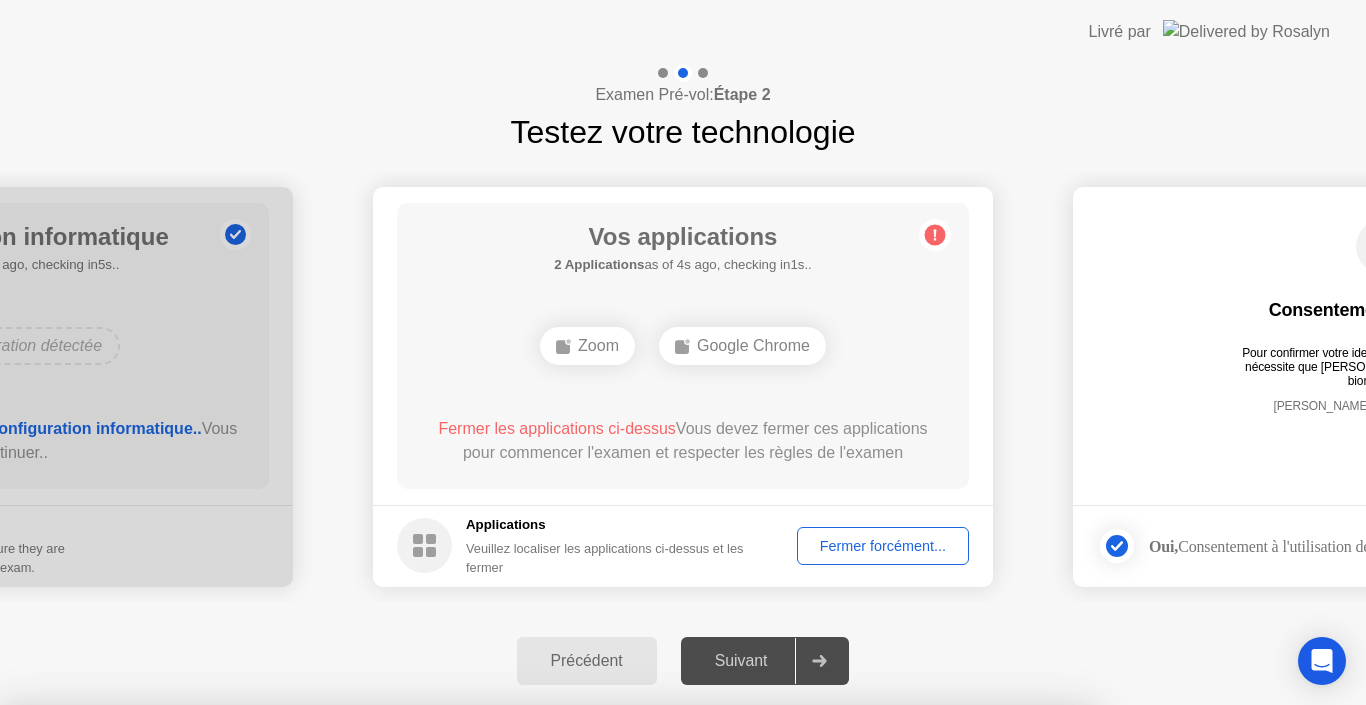 click on "Zoom" at bounding box center [450, 914] 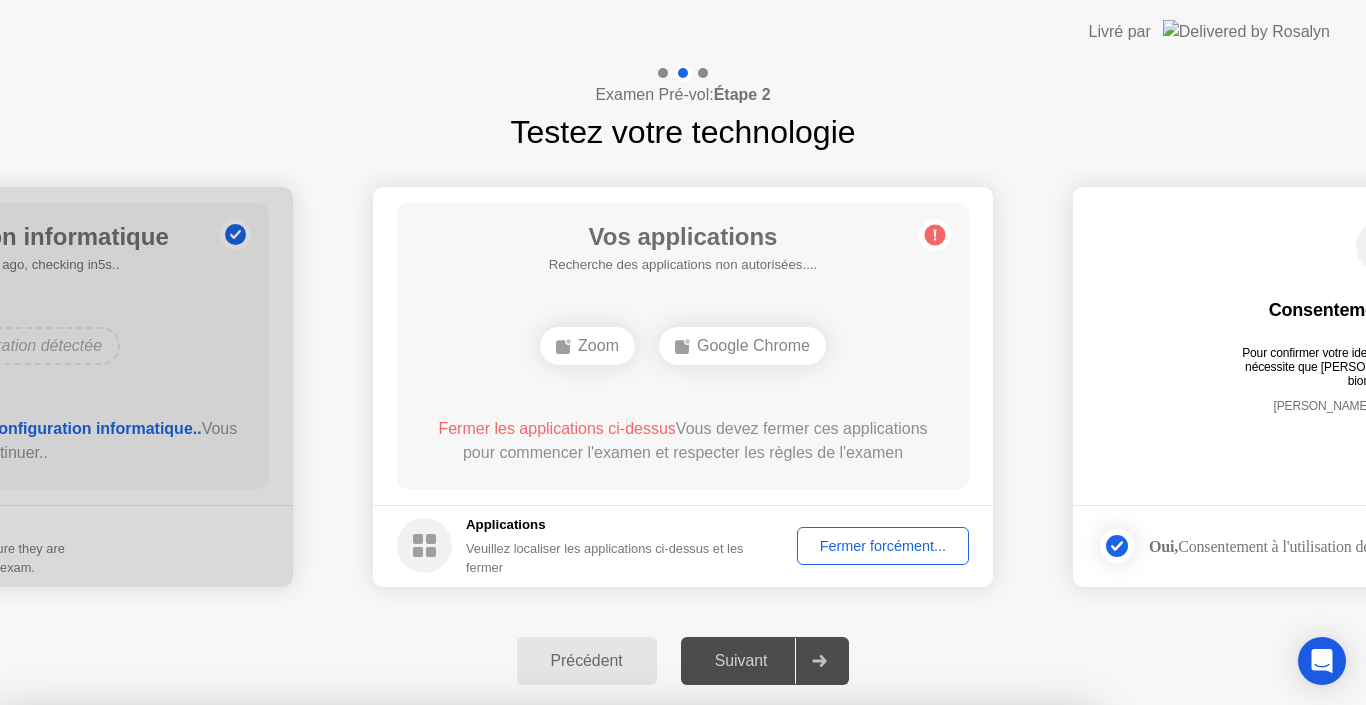 click on "Confirmer" at bounding box center [616, 981] 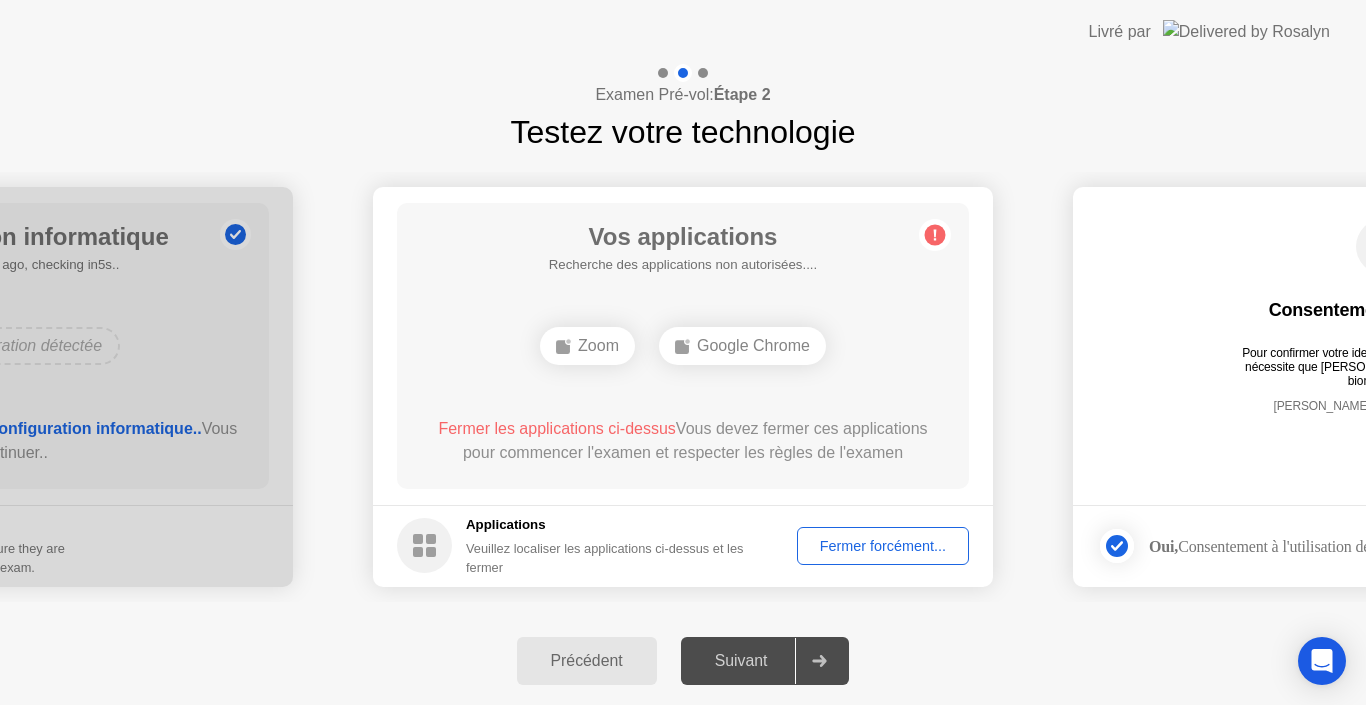 click on "Fermer les applications ci-dessus  Vous devez fermer ces applications pour commencer l'examen et respecter les règles de l'examen" 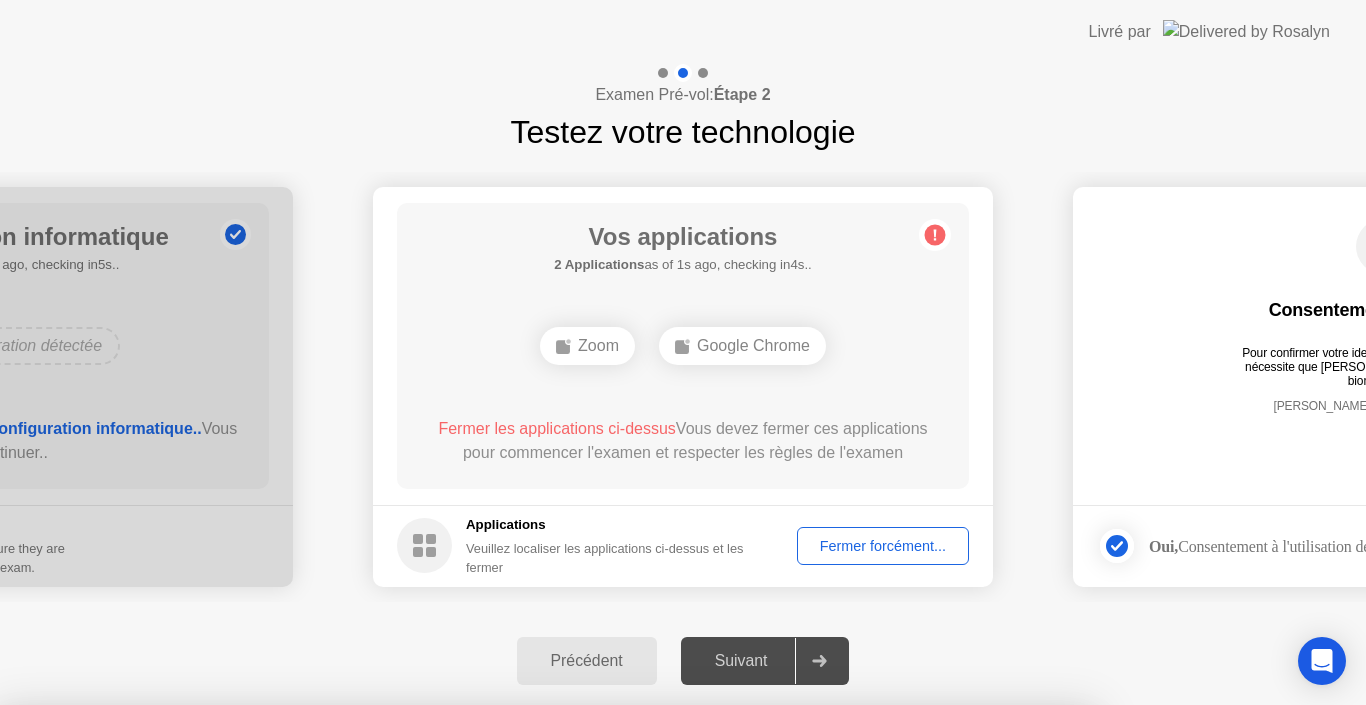 click on "Lire plus" at bounding box center [615, 943] 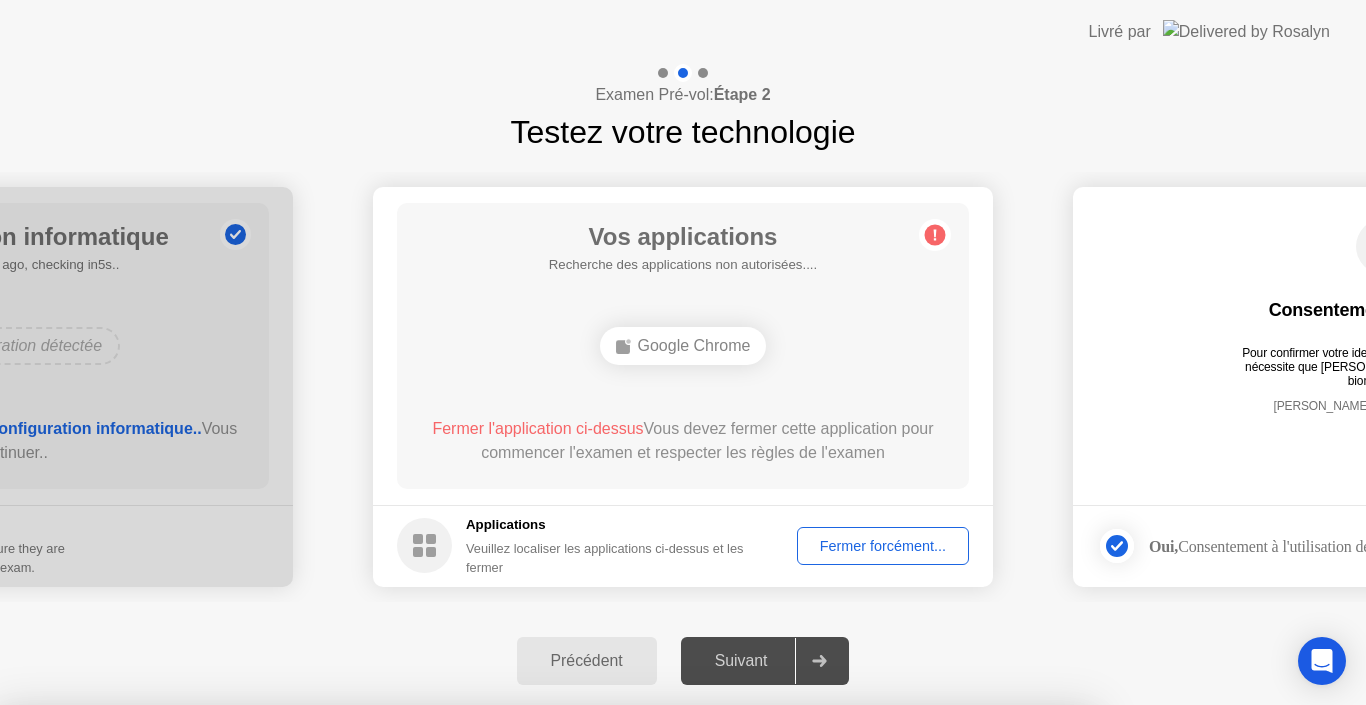 click on "Fermer" at bounding box center (474, 943) 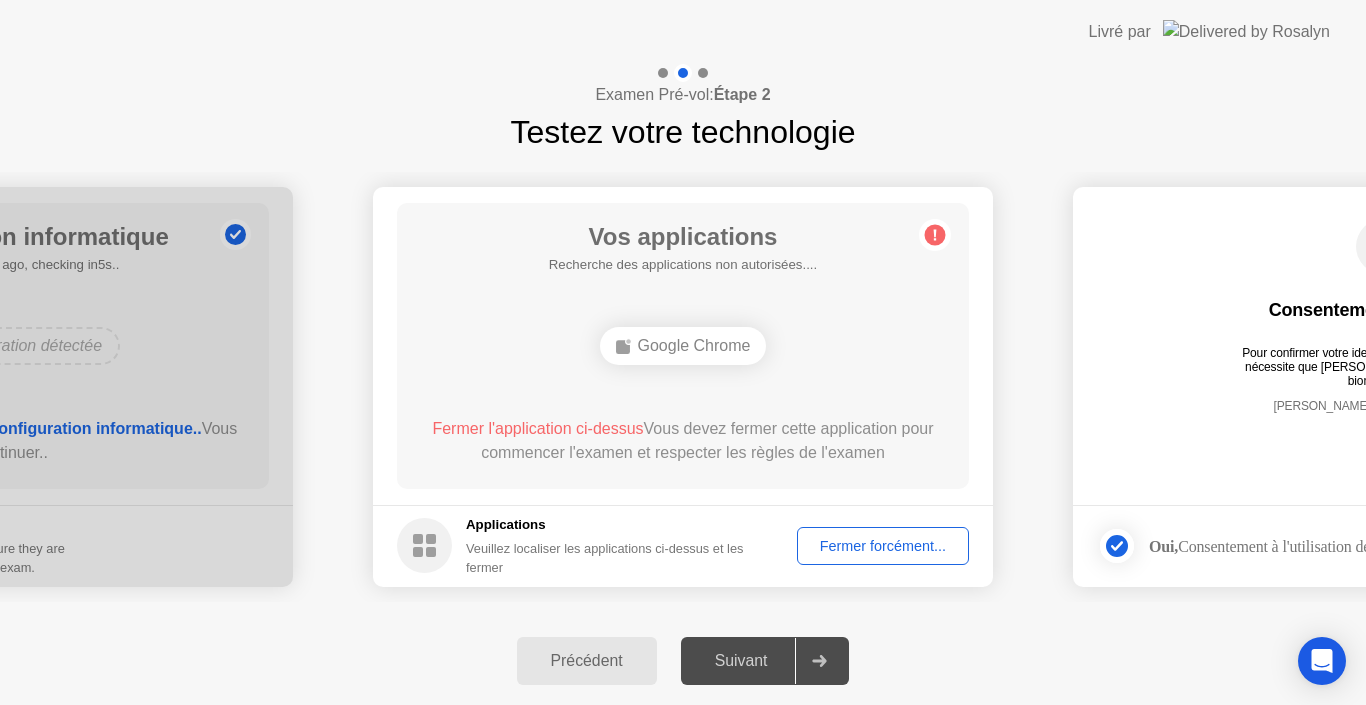 click on "Fermer forcément..." 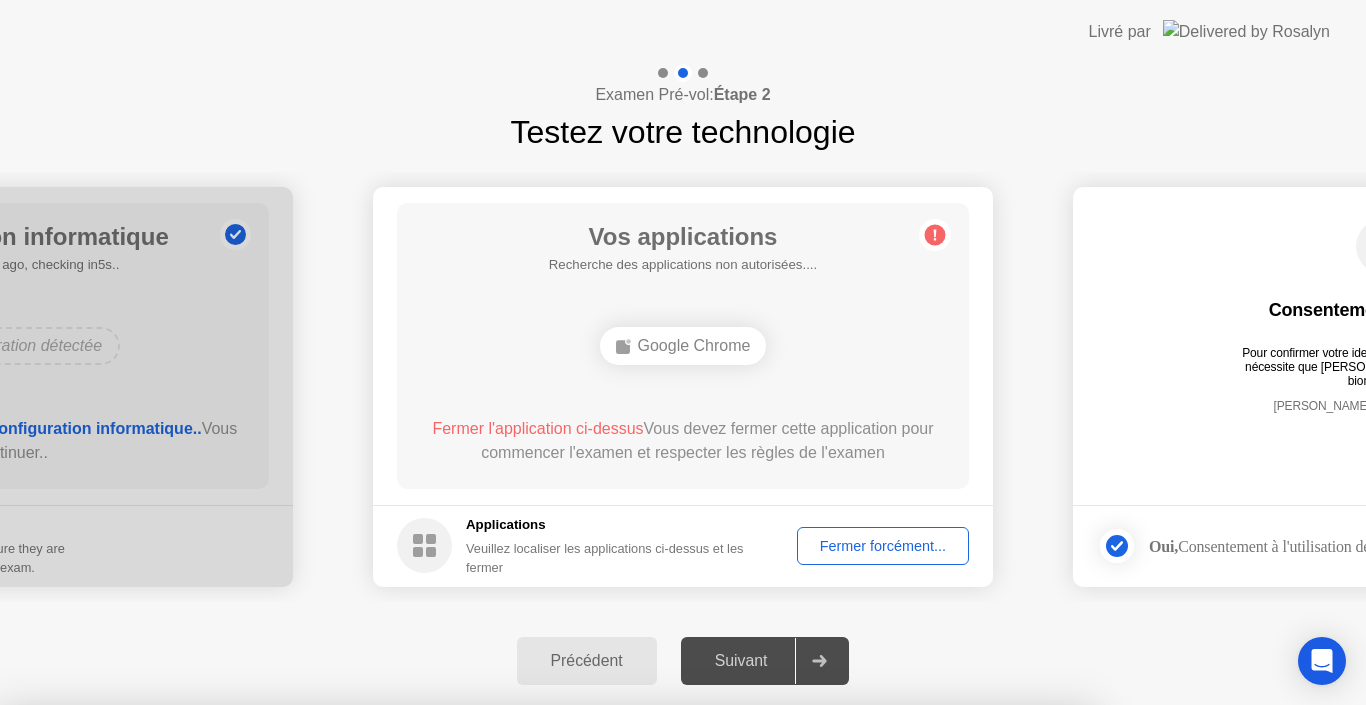 click on "Confirmer" at bounding box center [616, 981] 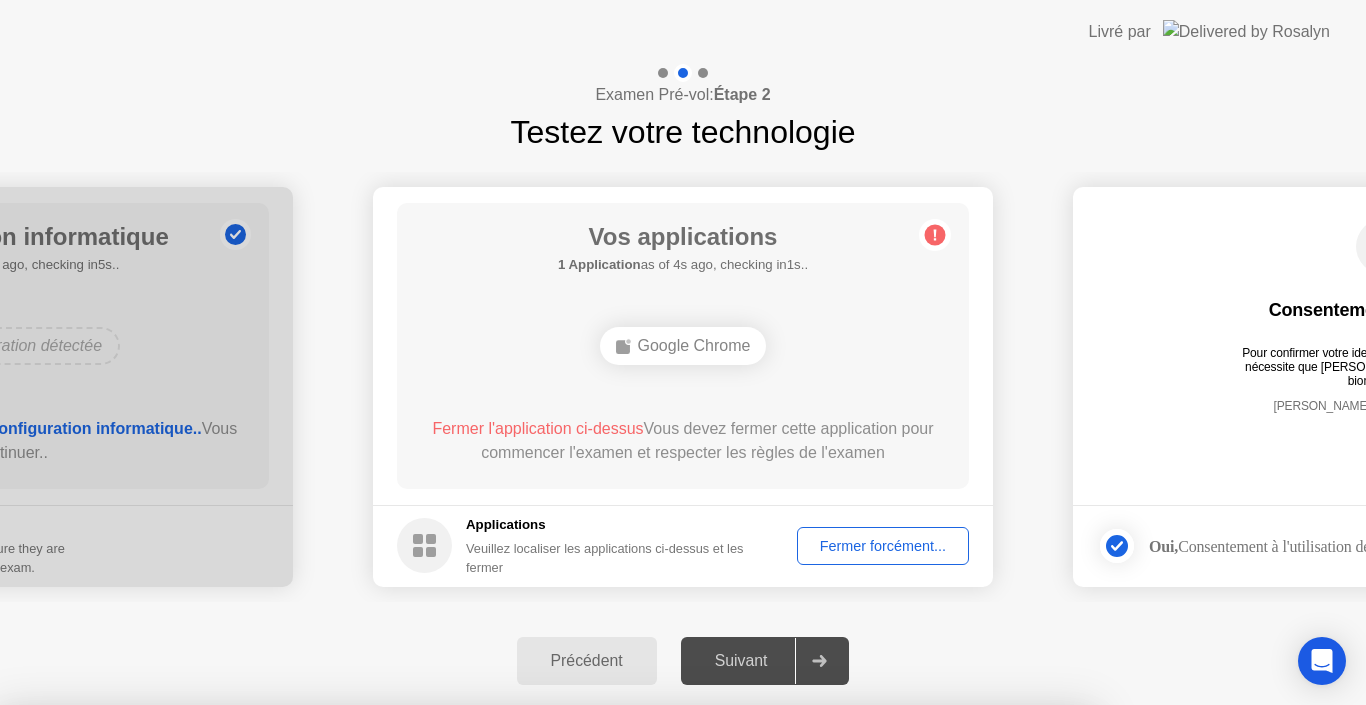 click on "Lire plus" at bounding box center [615, 943] 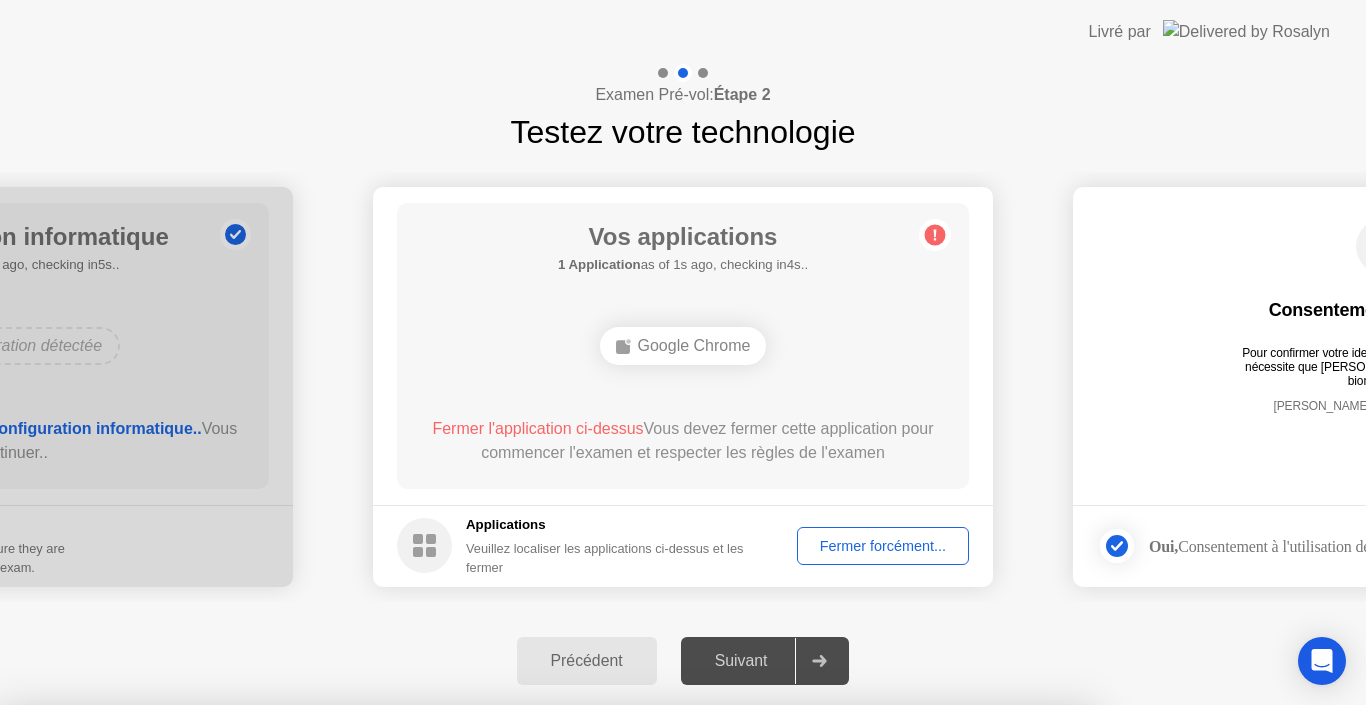 click on "Fermer" at bounding box center [474, 943] 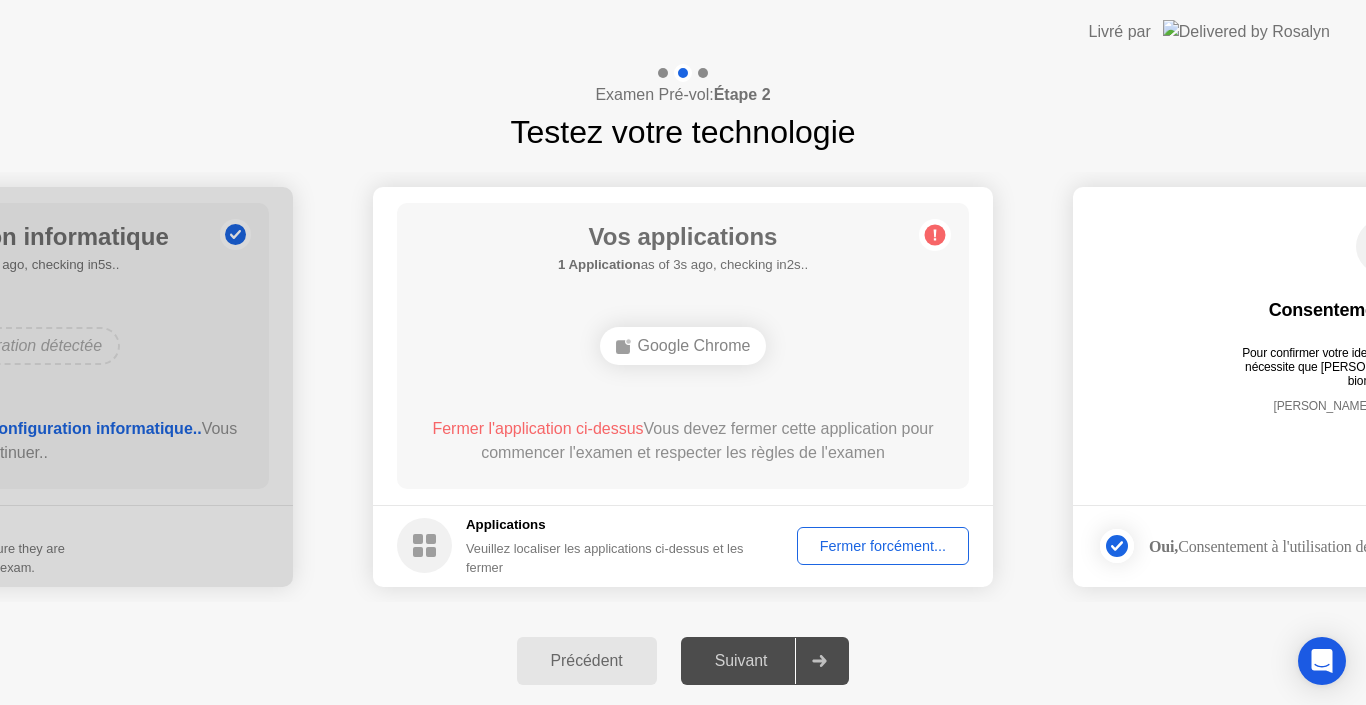click on "Fermer forcément..." 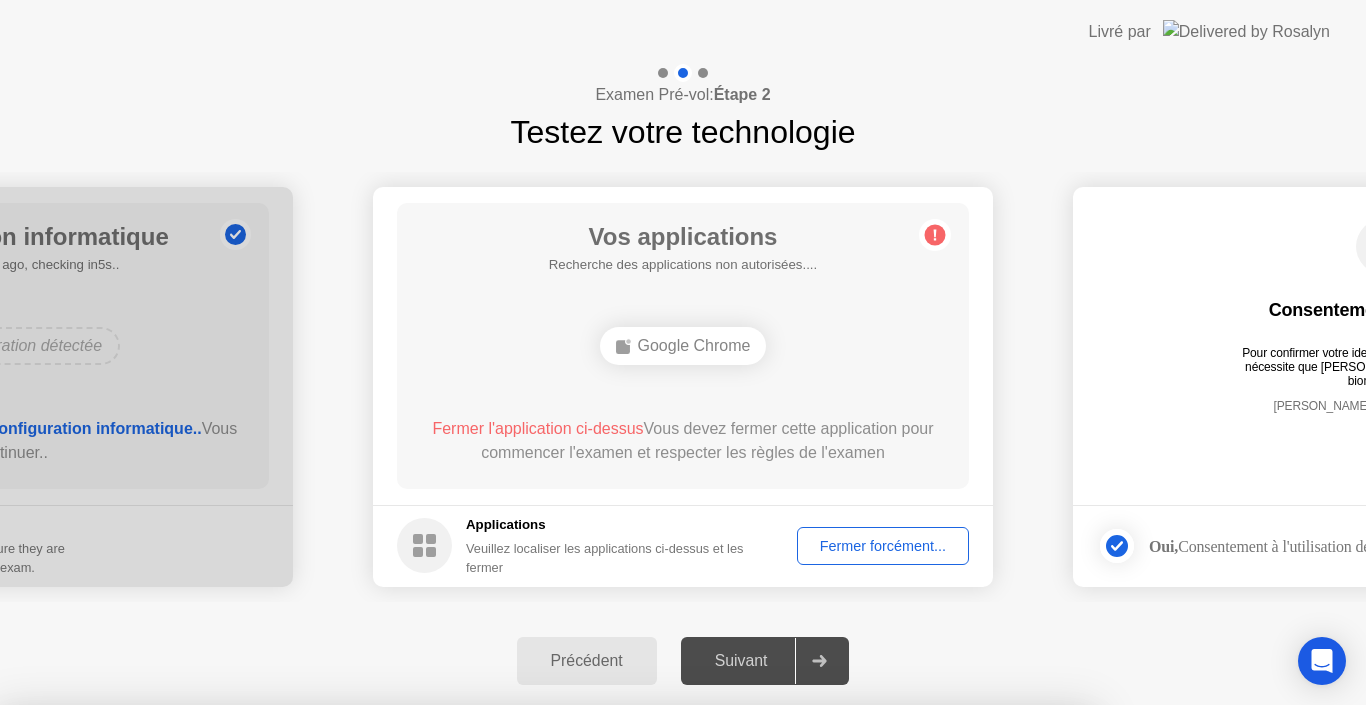 click on "Confirmer" at bounding box center (616, 981) 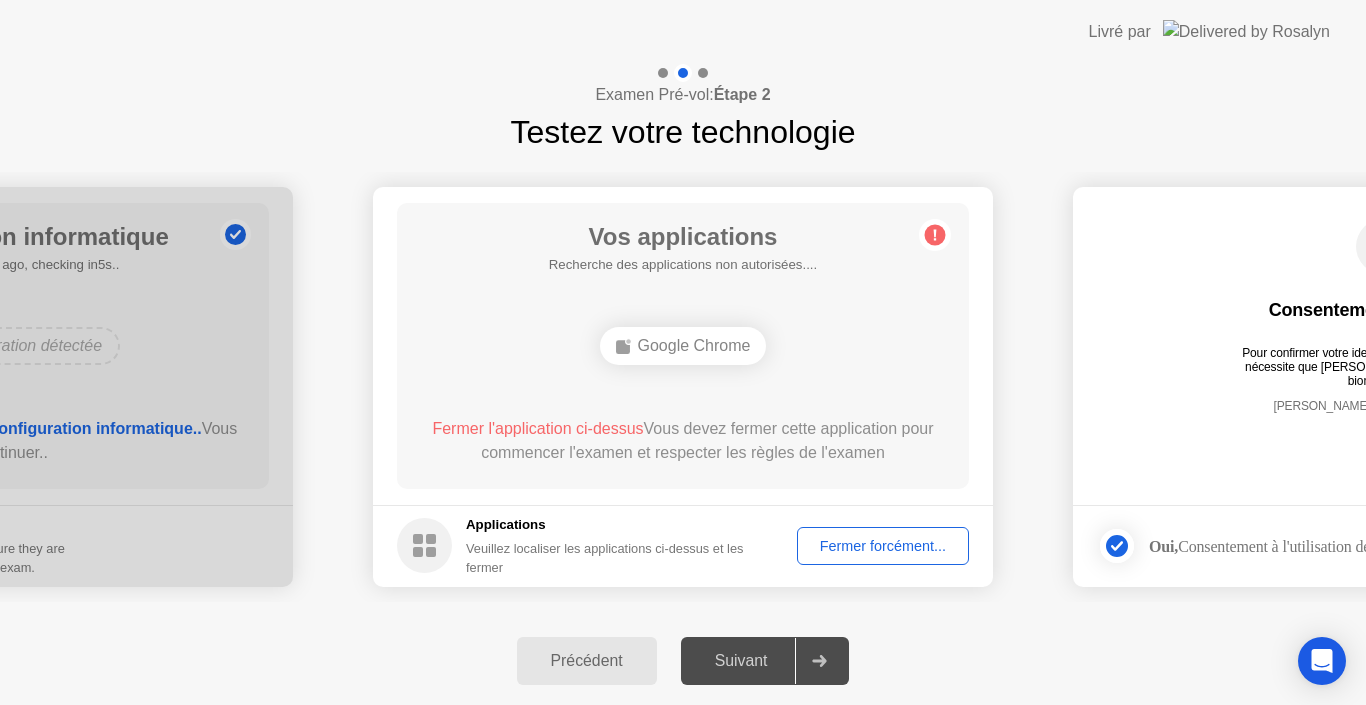click on "Fermer forcément..." 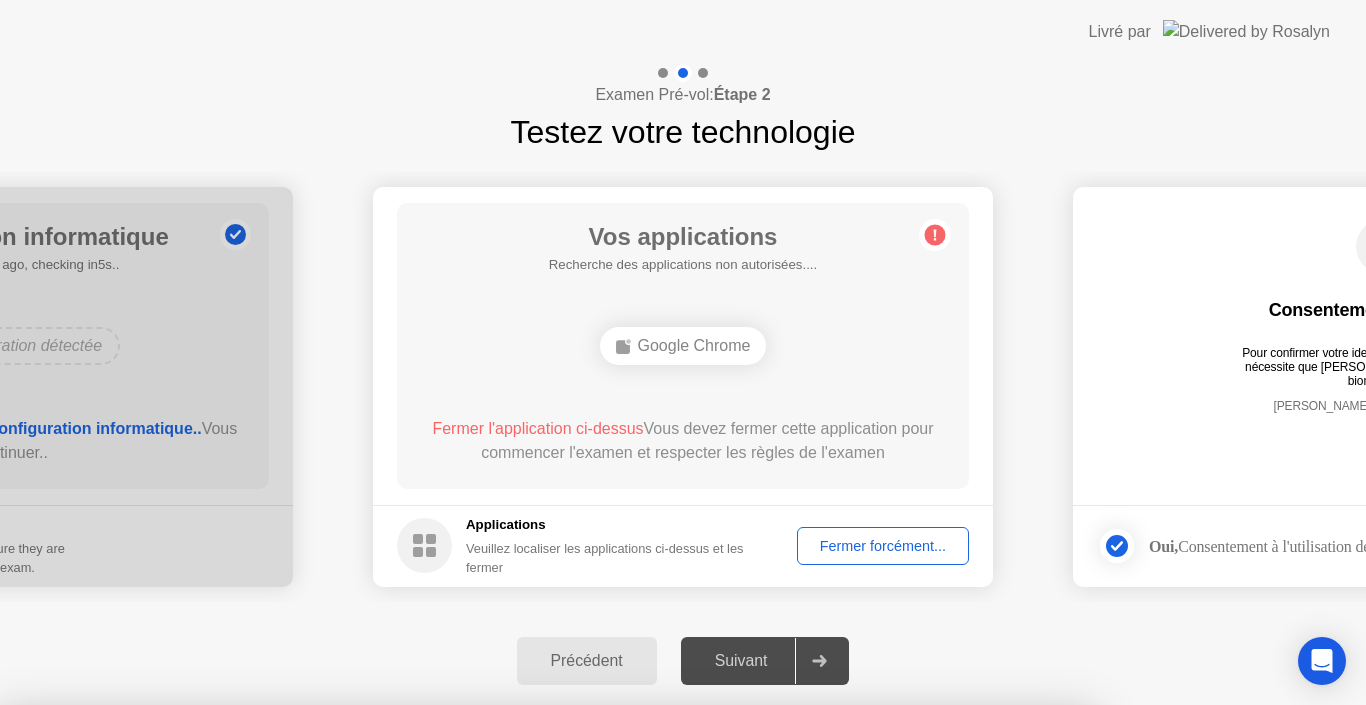 click on "Confirmer" at bounding box center [616, 981] 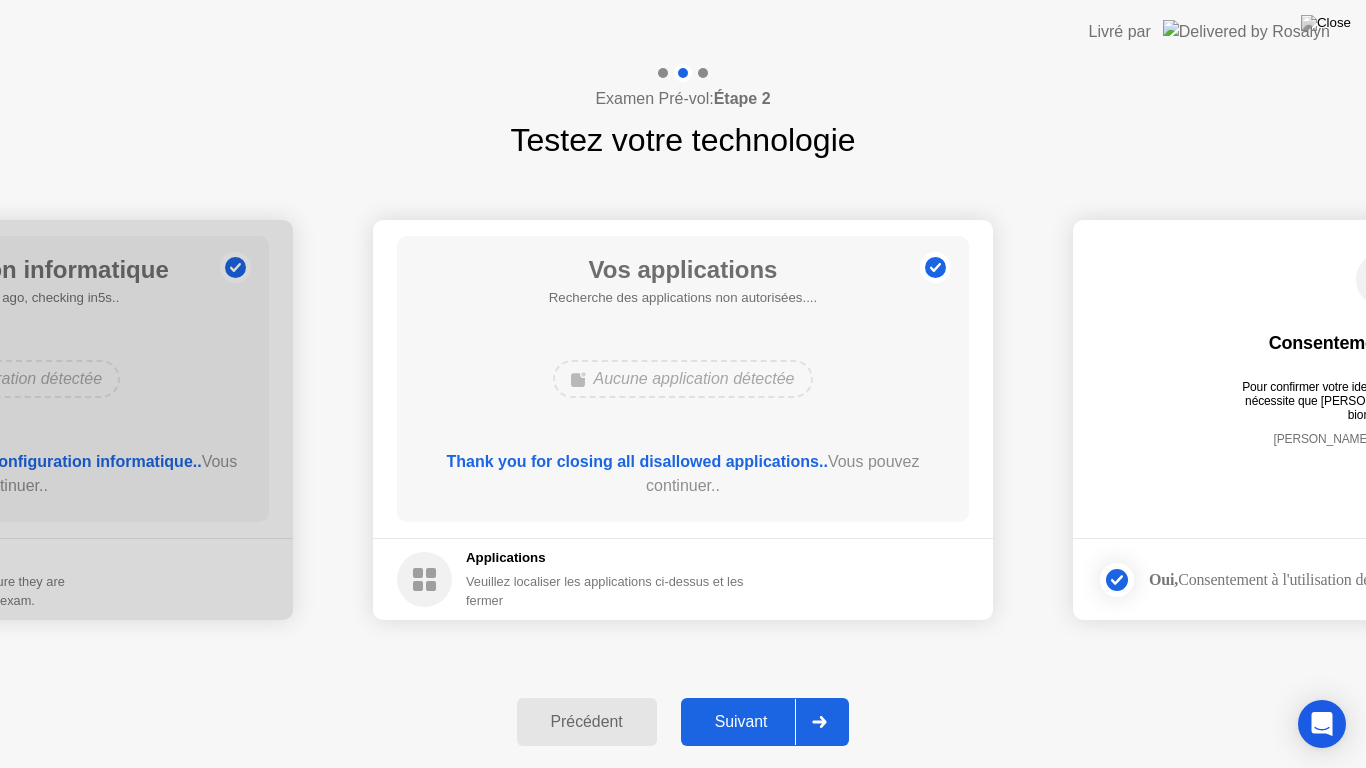 click on "Suivant" 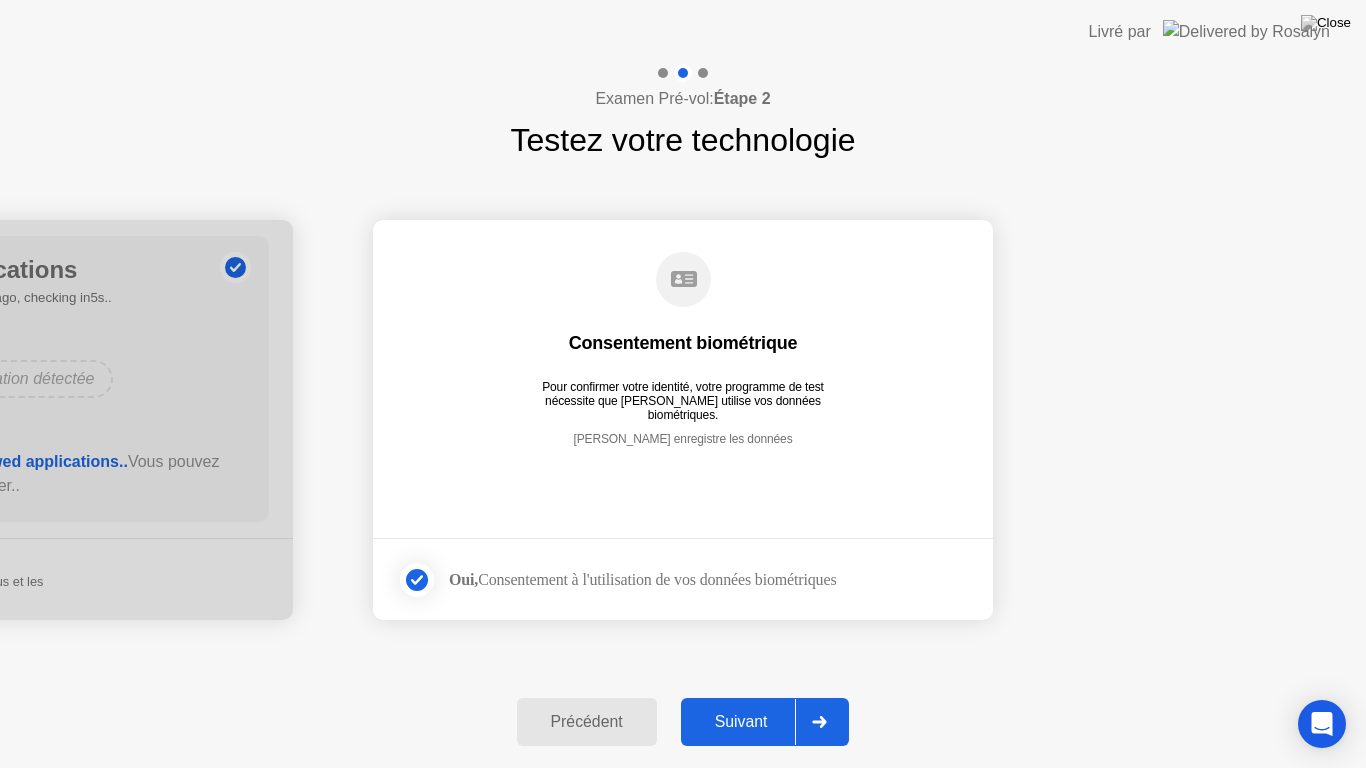click on "Suivant" 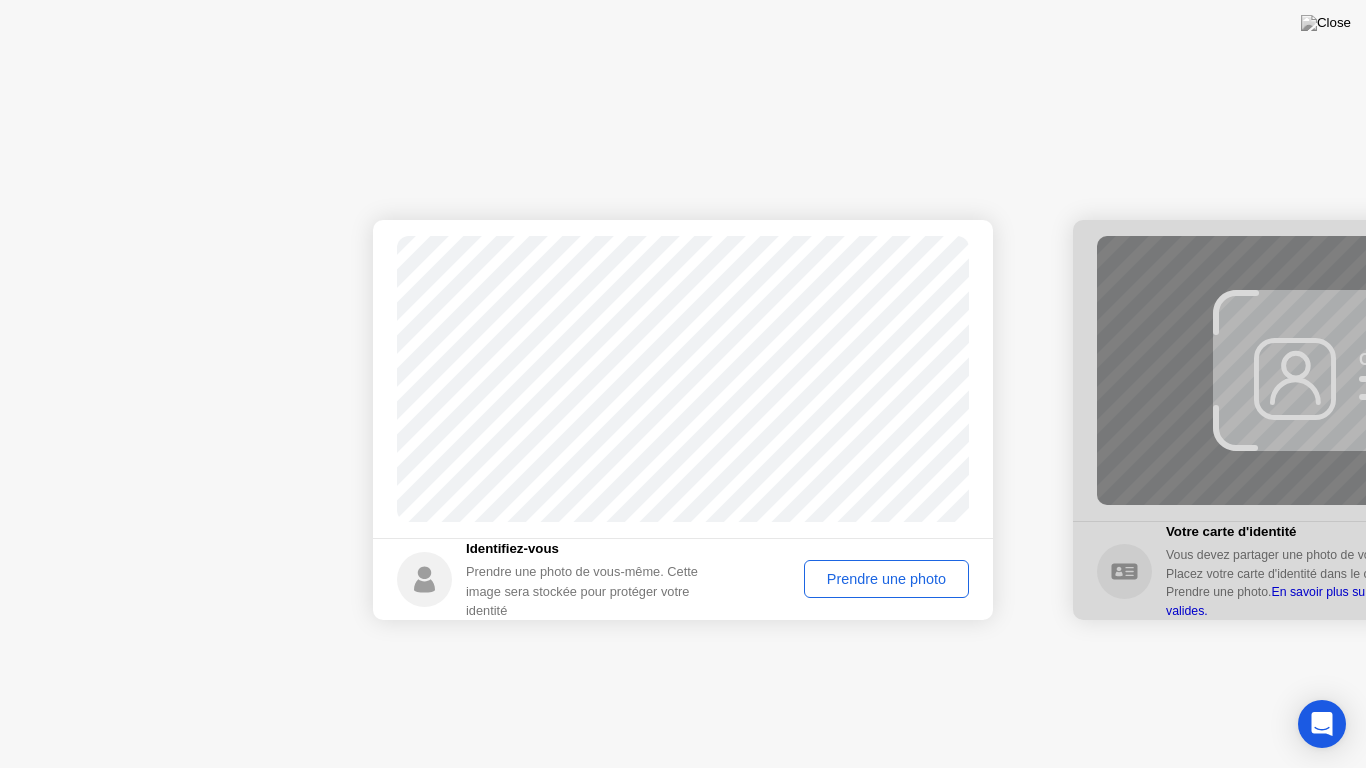 click on "Suivant" 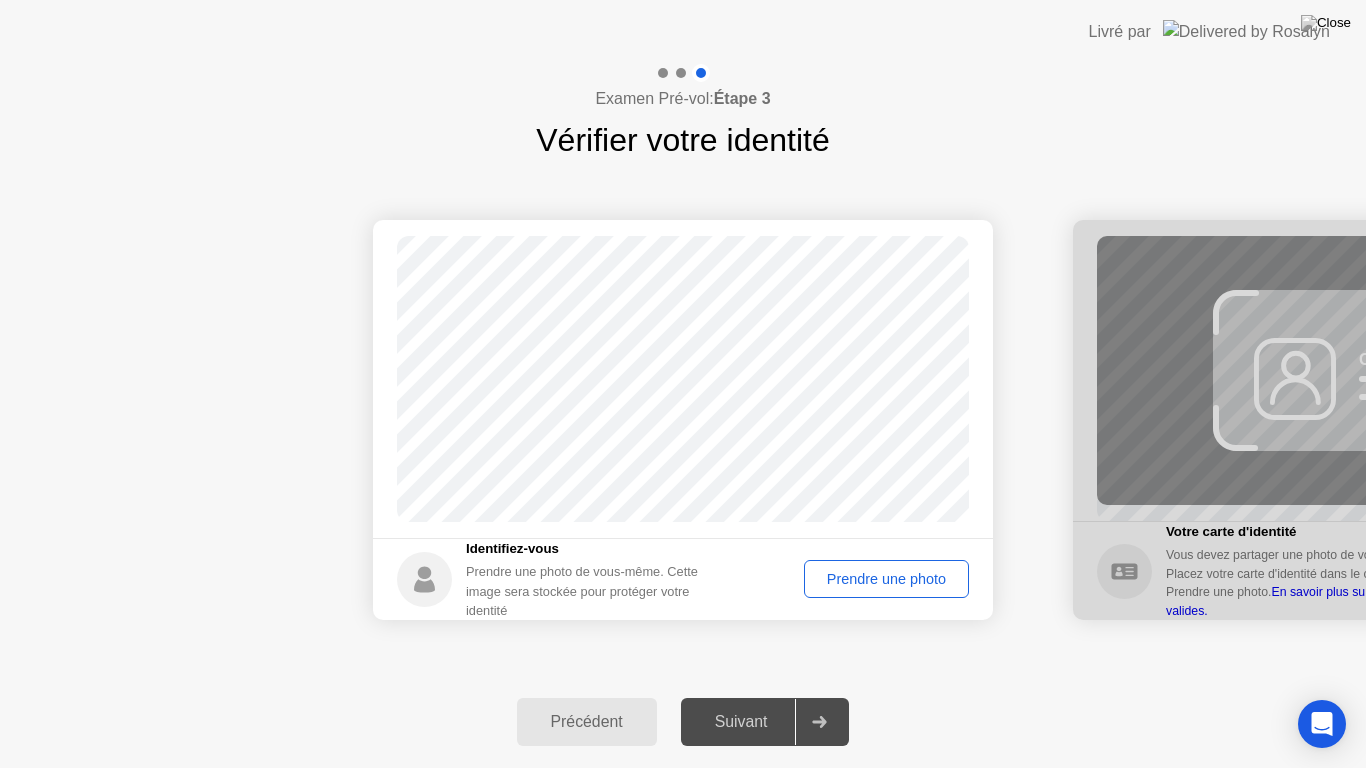 click on "Prendre une photo" 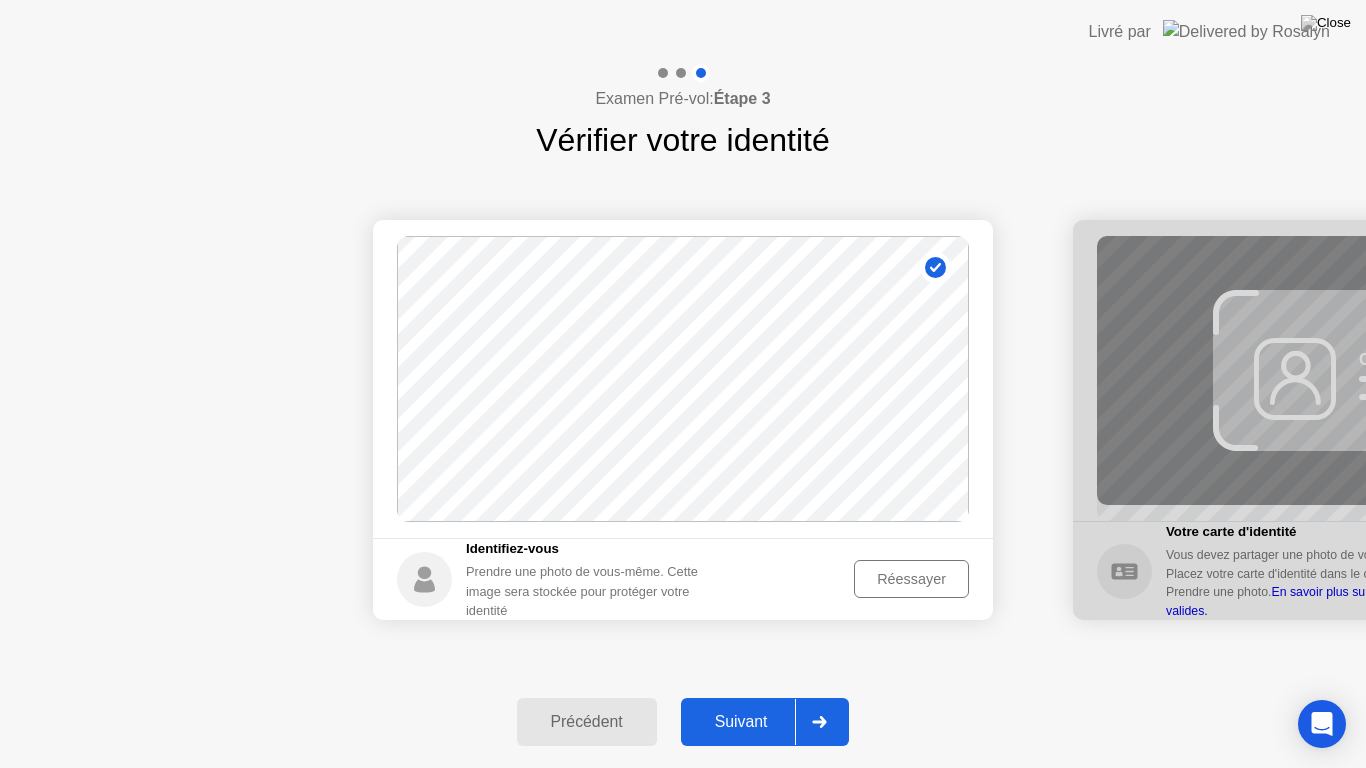 click on "Suivant" 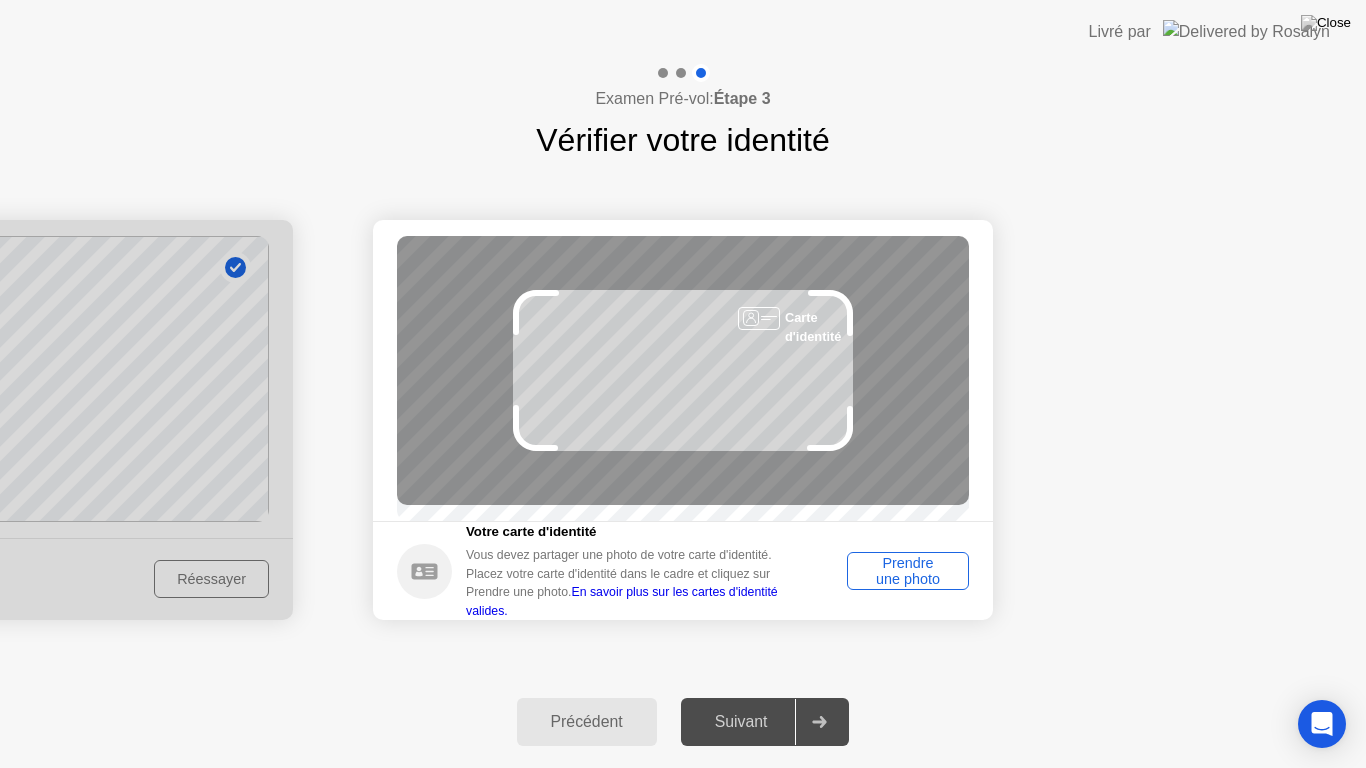 click on "Prendre une photo" 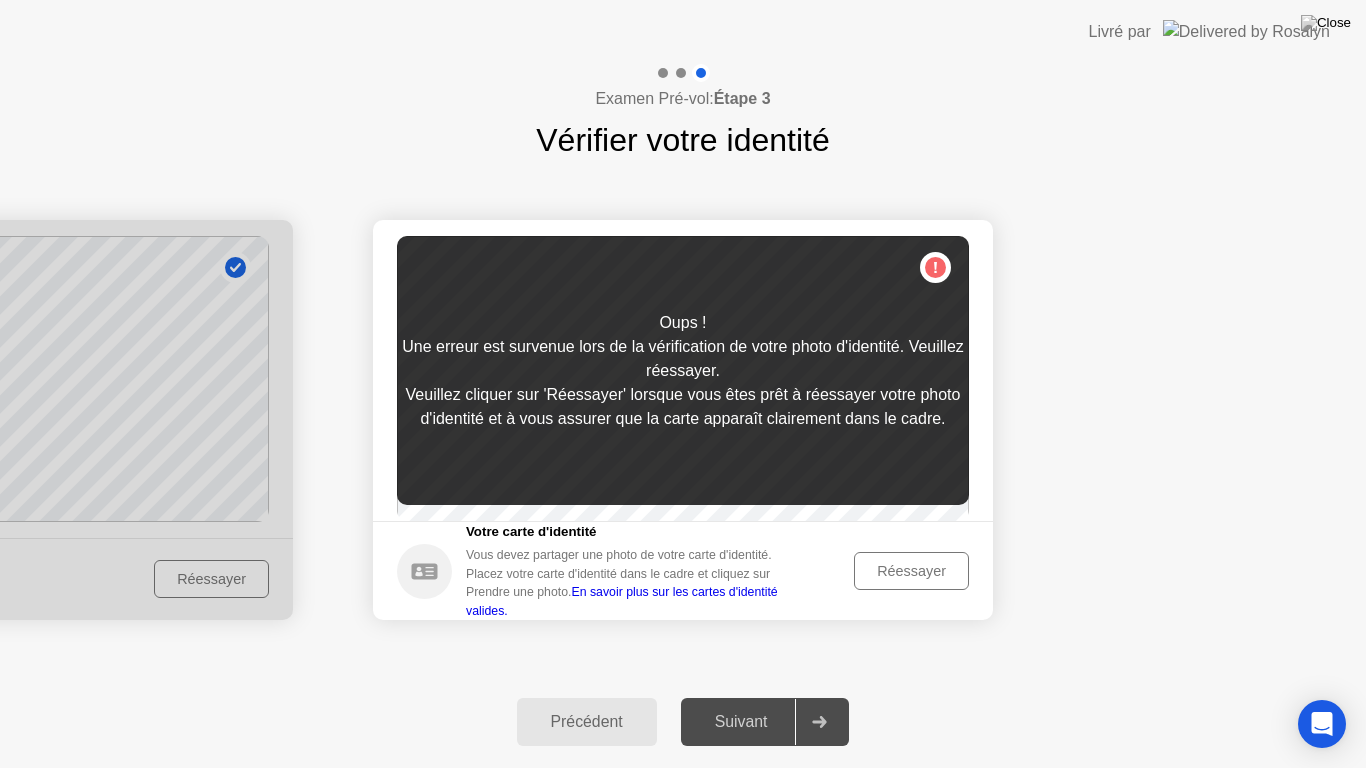 click on "Réessayer" 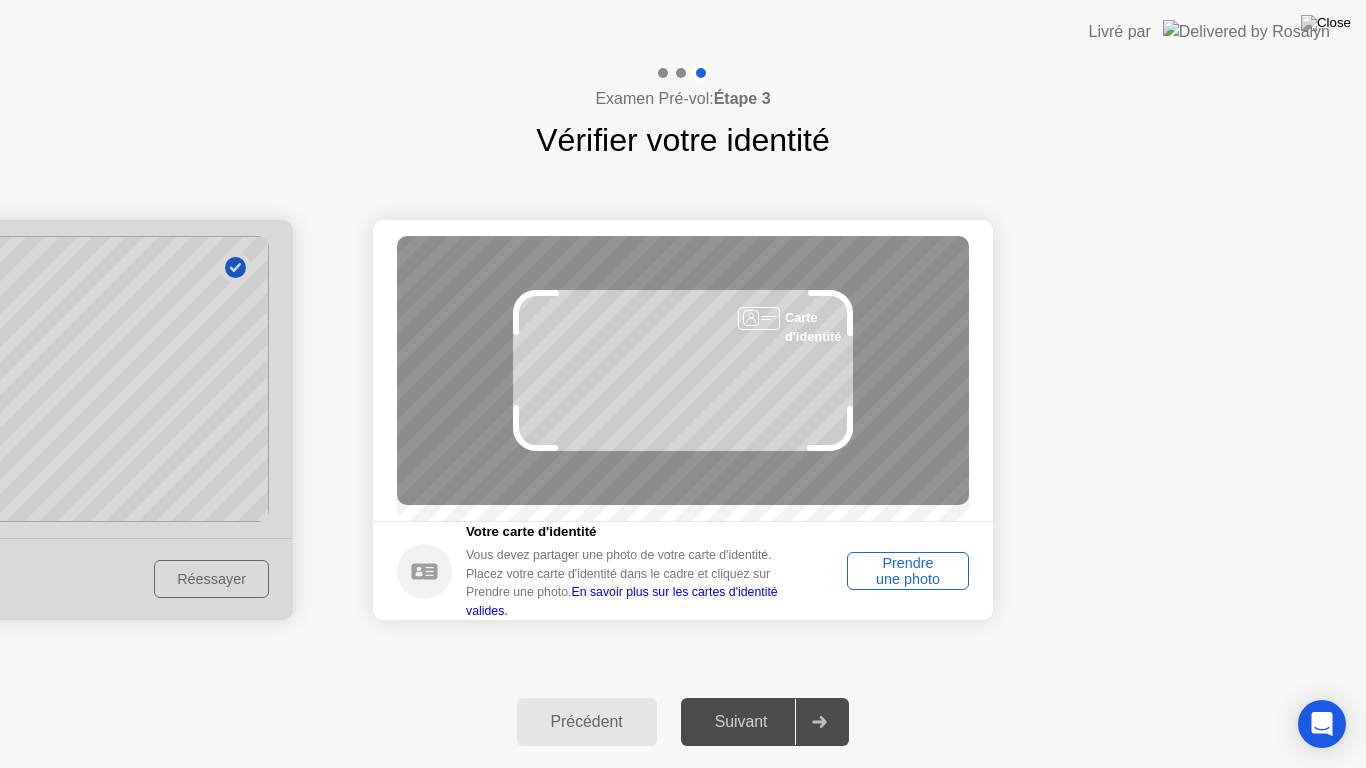 click on "Prendre une photo" 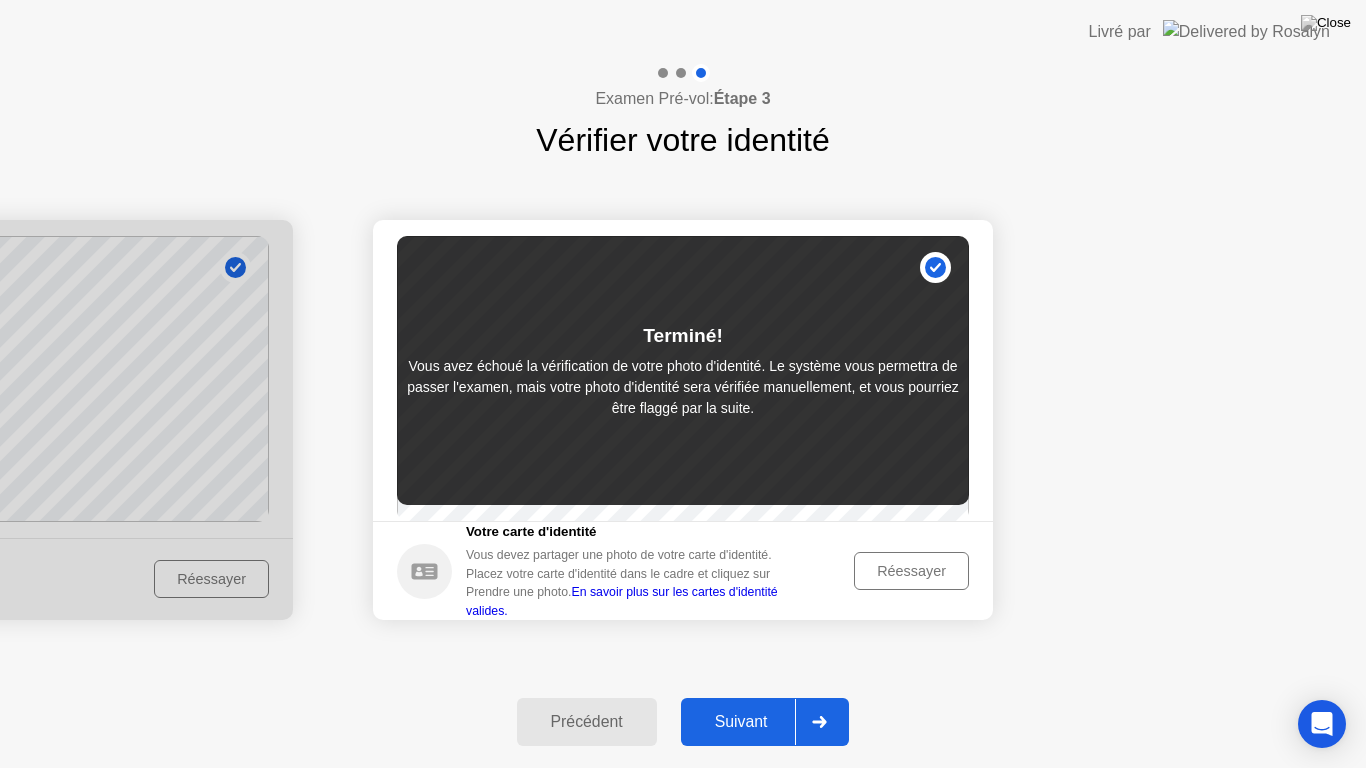 click on "Suivant" 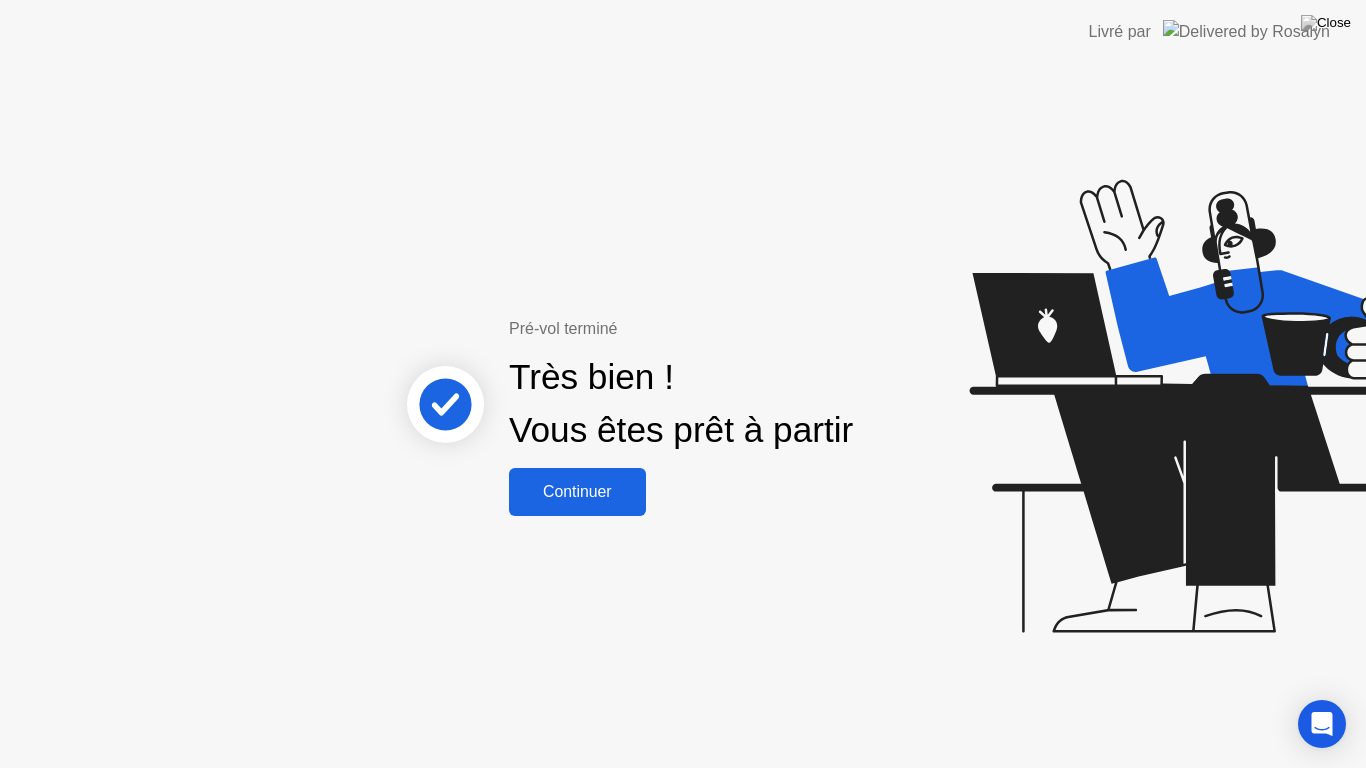 click on "Continuer" 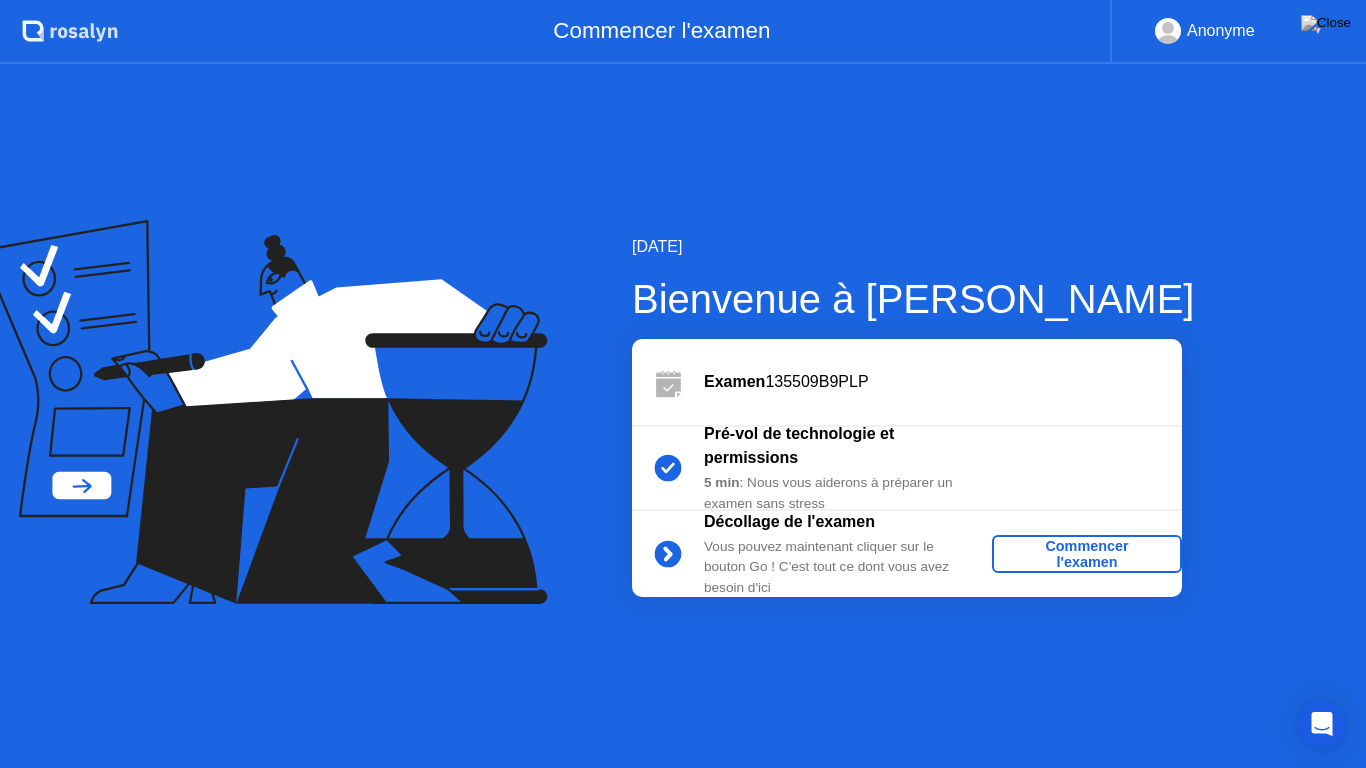click on "Commencer l'examen" 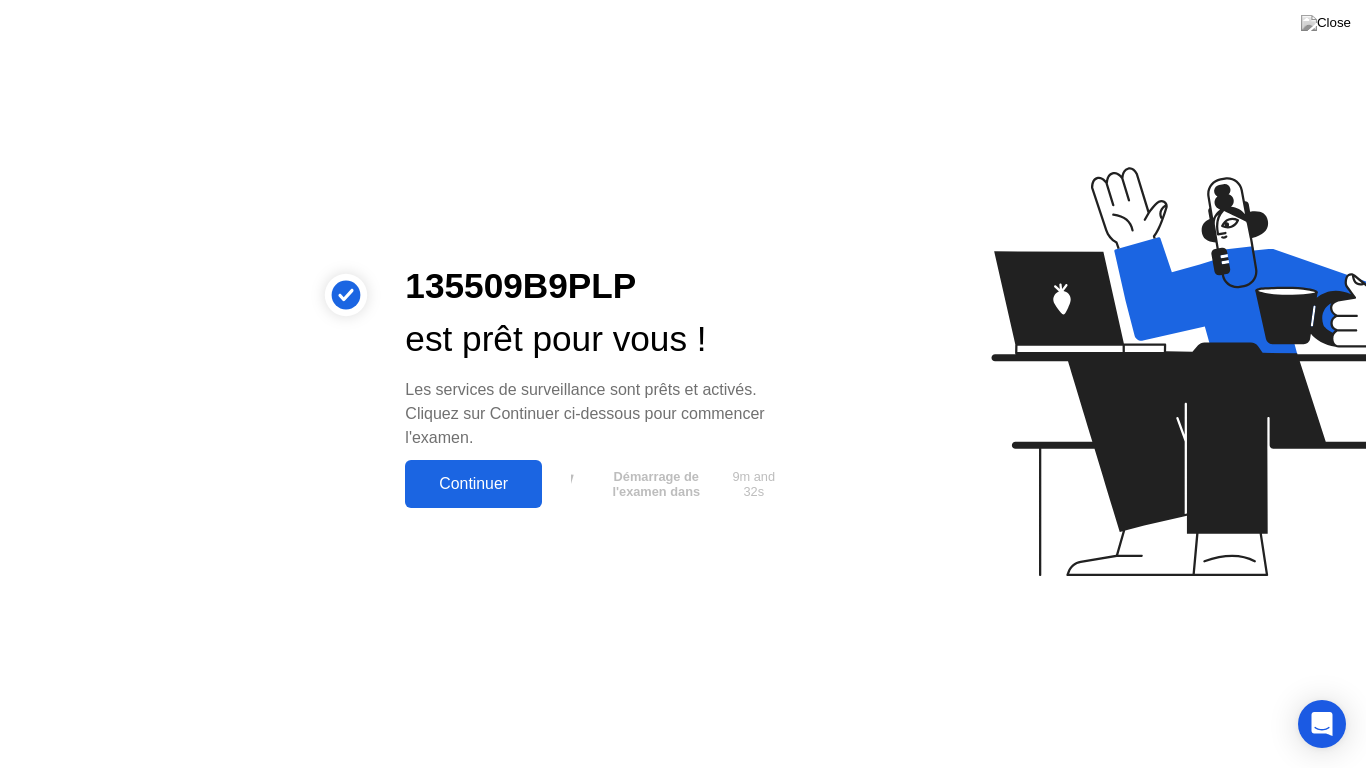 click on "Continuer" 